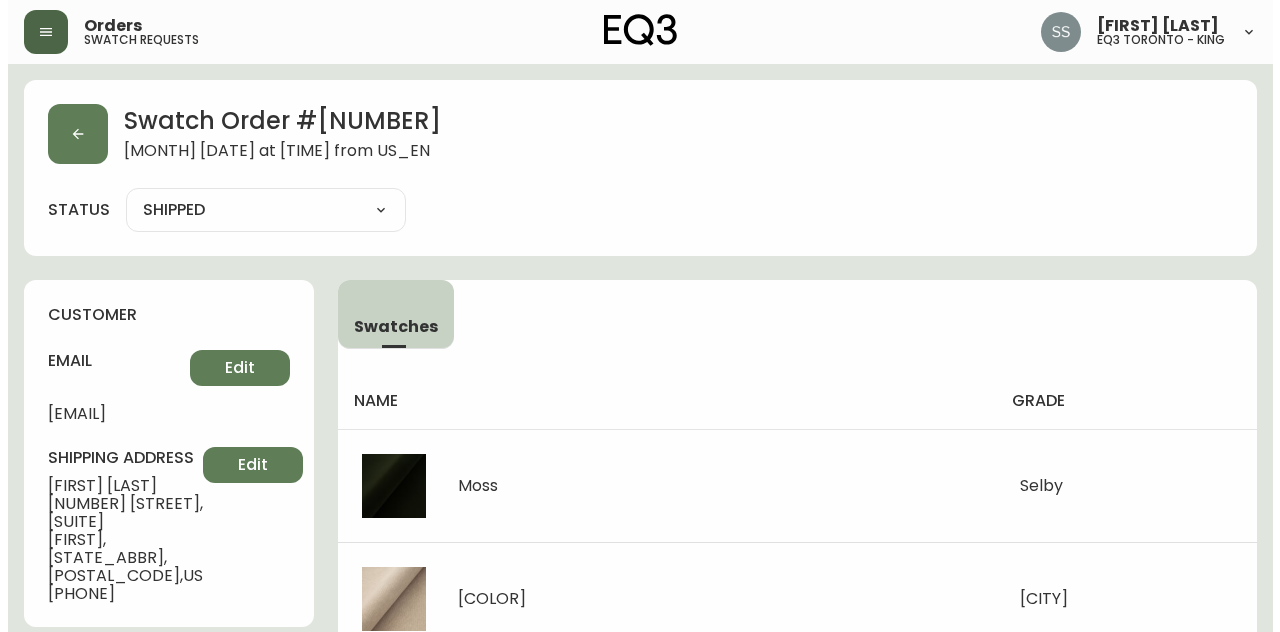 scroll, scrollTop: 0, scrollLeft: 0, axis: both 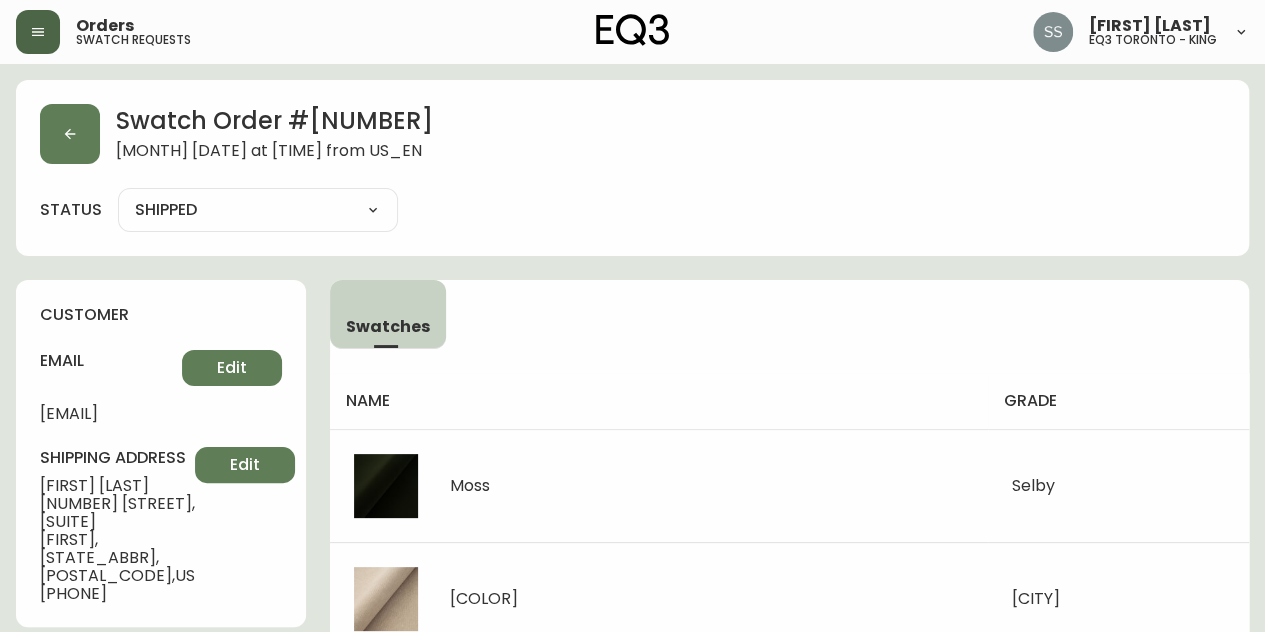 click 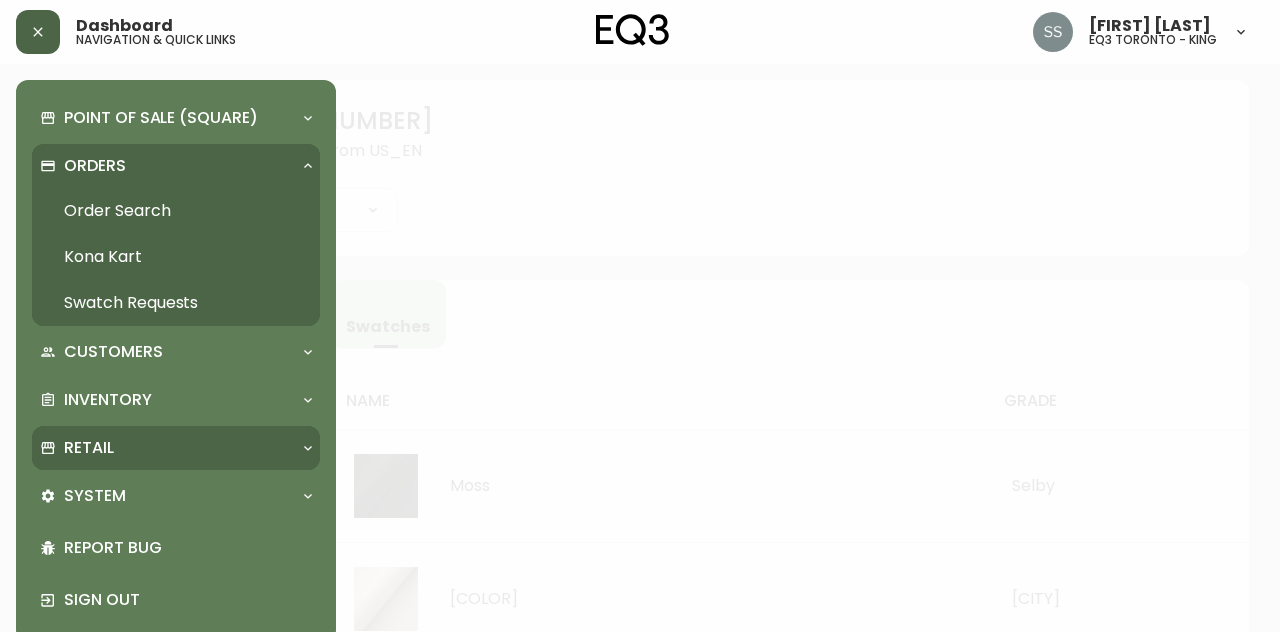 click on "Retail" at bounding box center [166, 448] 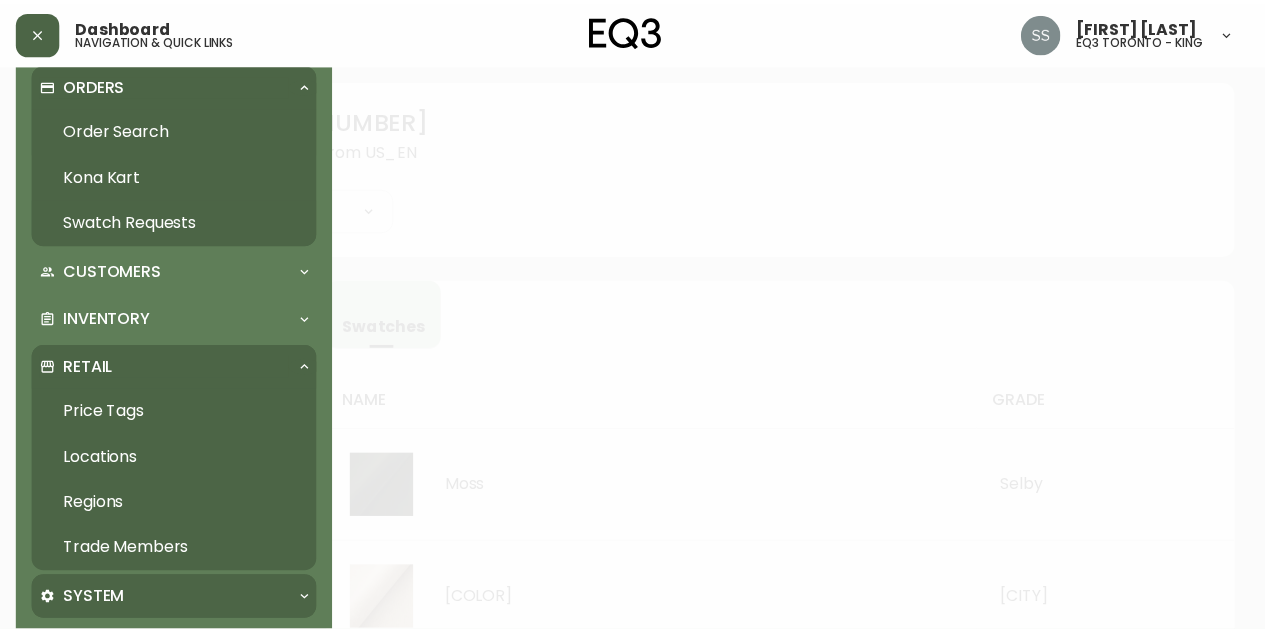 scroll, scrollTop: 200, scrollLeft: 0, axis: vertical 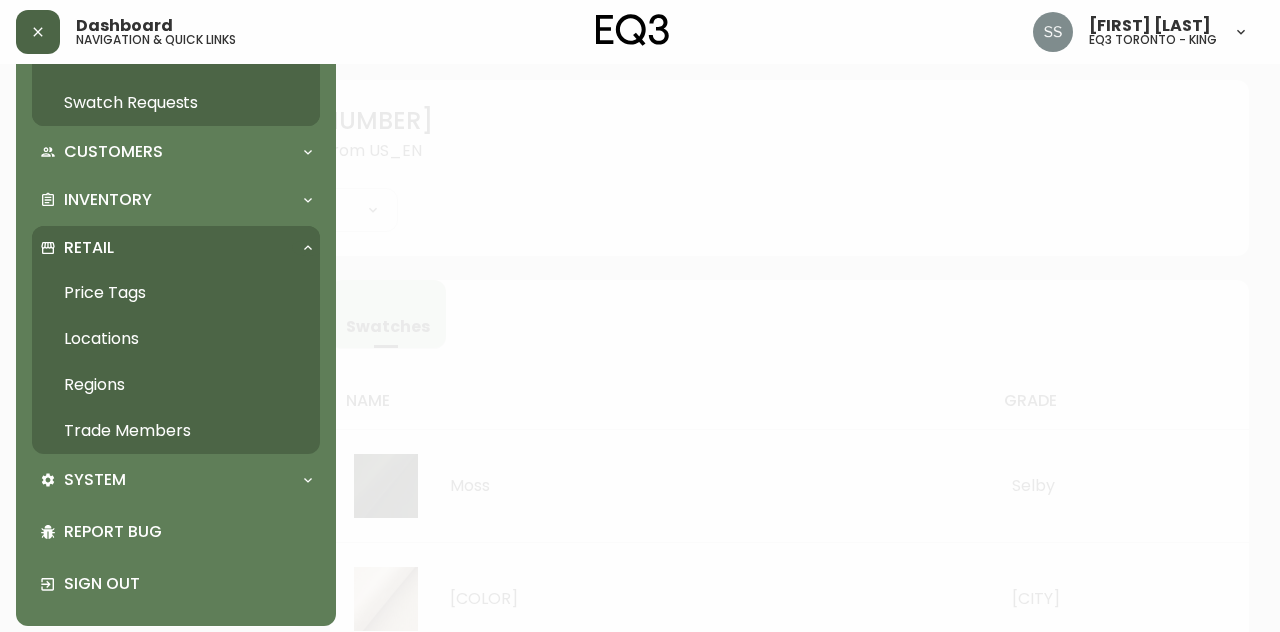 click on "Trade Members" at bounding box center [176, 431] 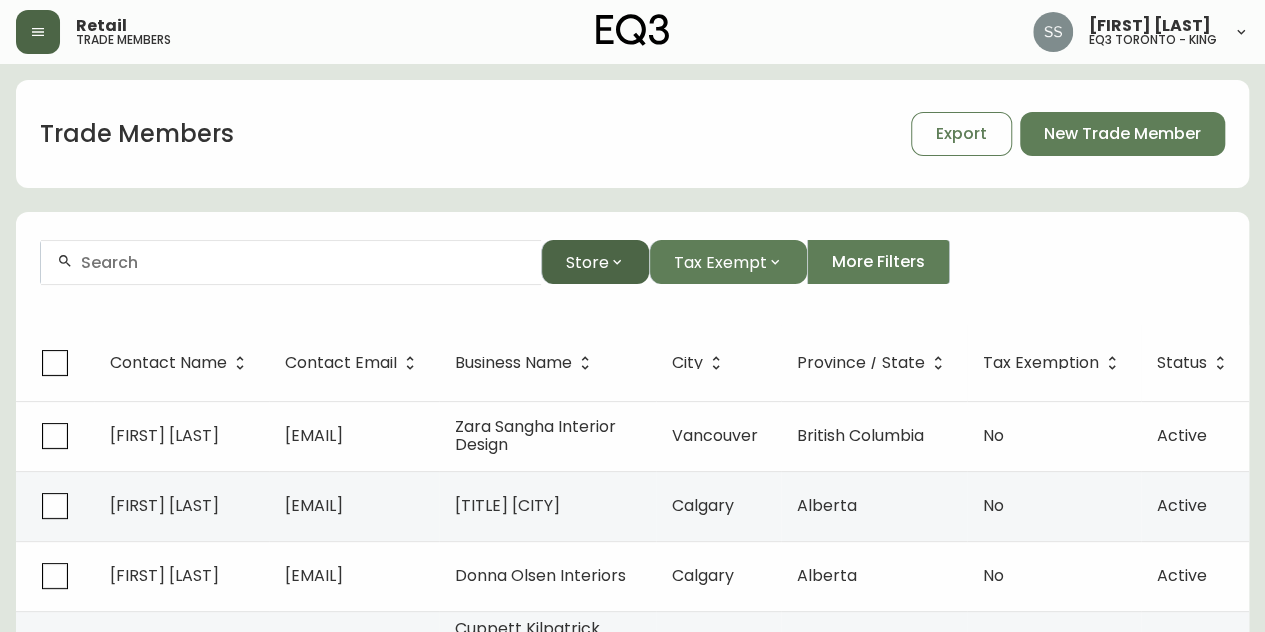 click on "Store" at bounding box center (595, 262) 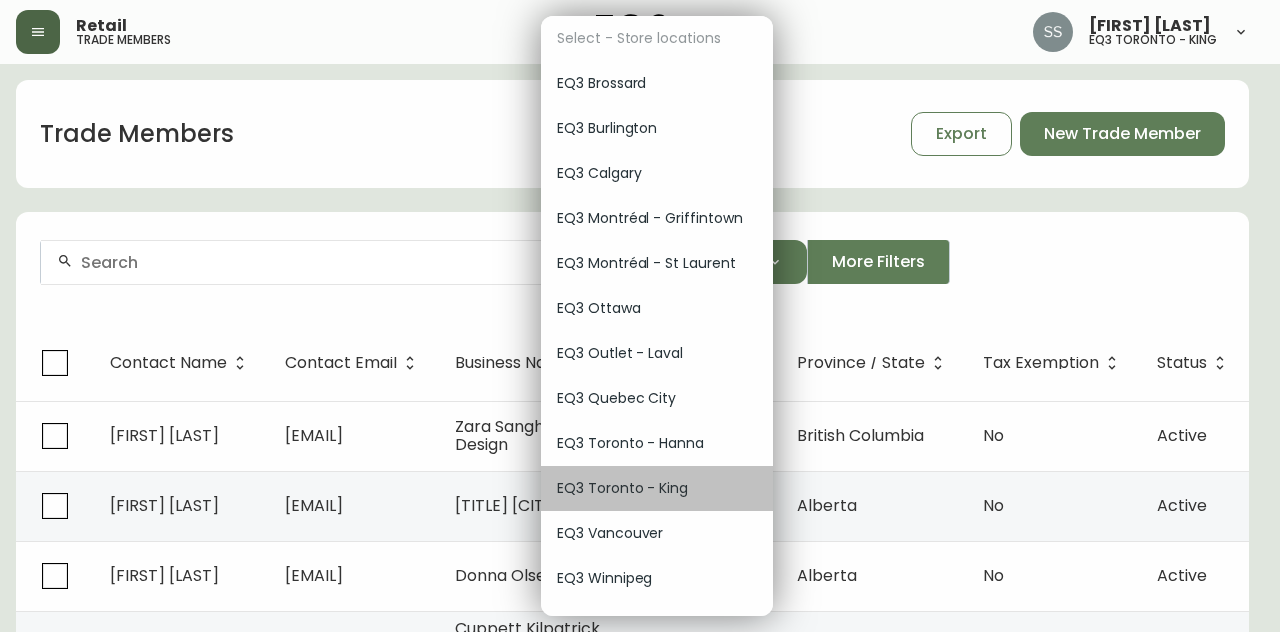 click on "EQ3 Toronto - King" at bounding box center (657, 488) 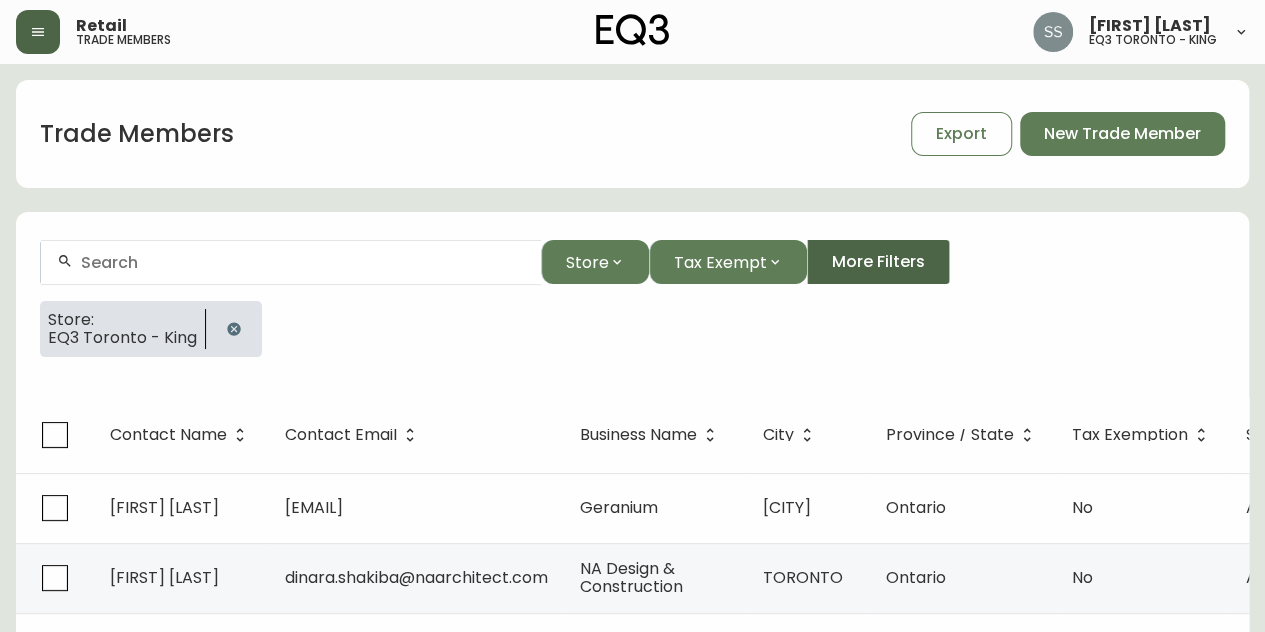 click on "More Filters" at bounding box center [878, 262] 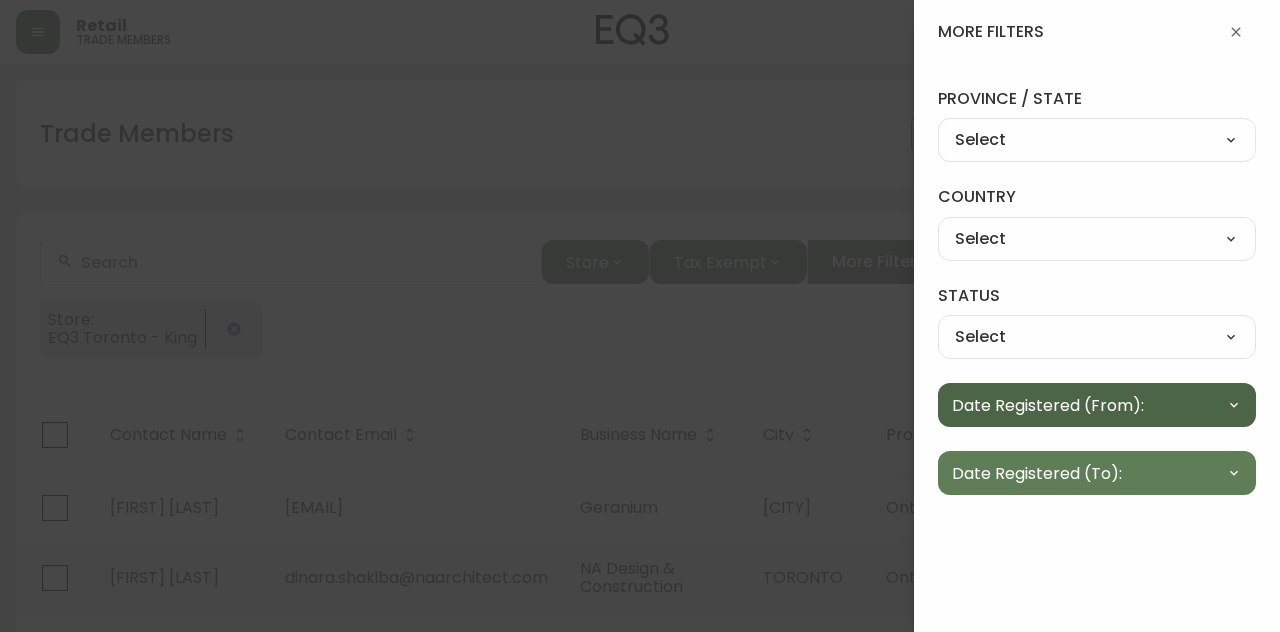 click on "Date Registered (From):" at bounding box center (1048, 405) 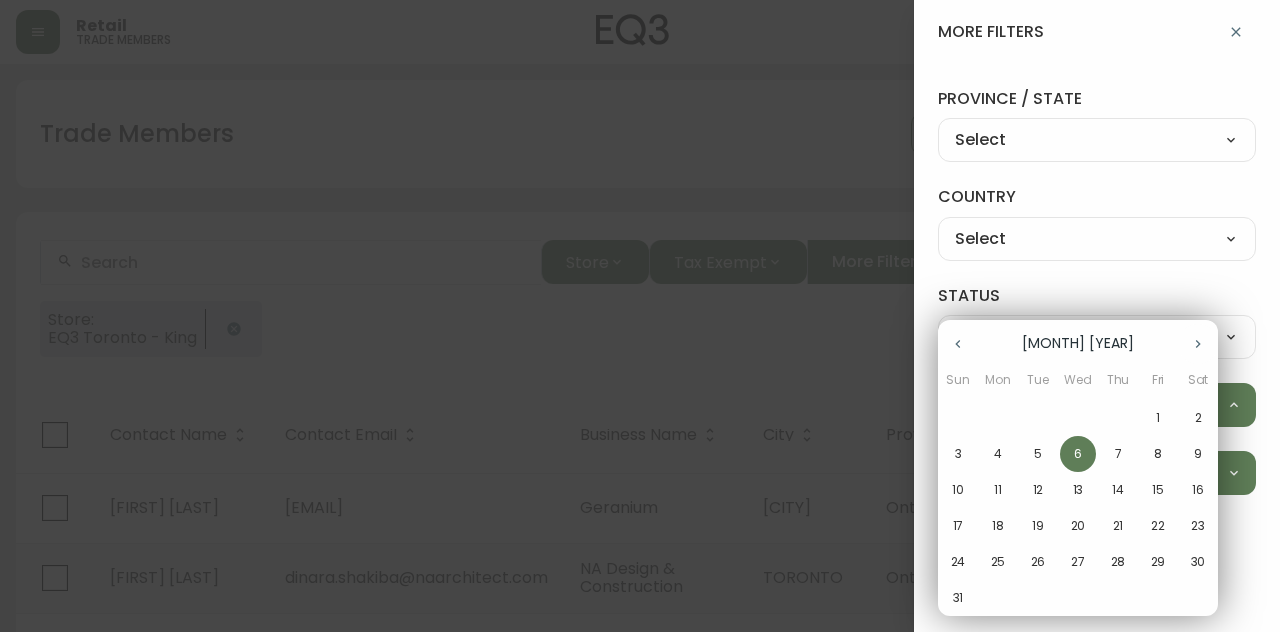 click 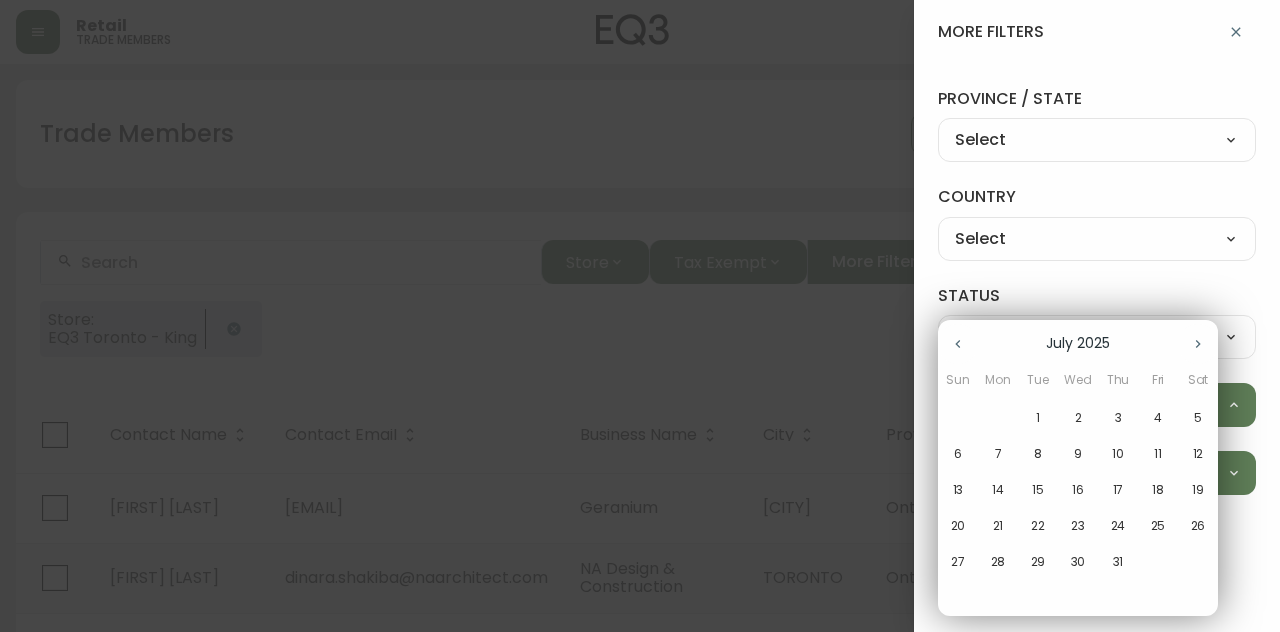click on "1" at bounding box center (1038, 418) 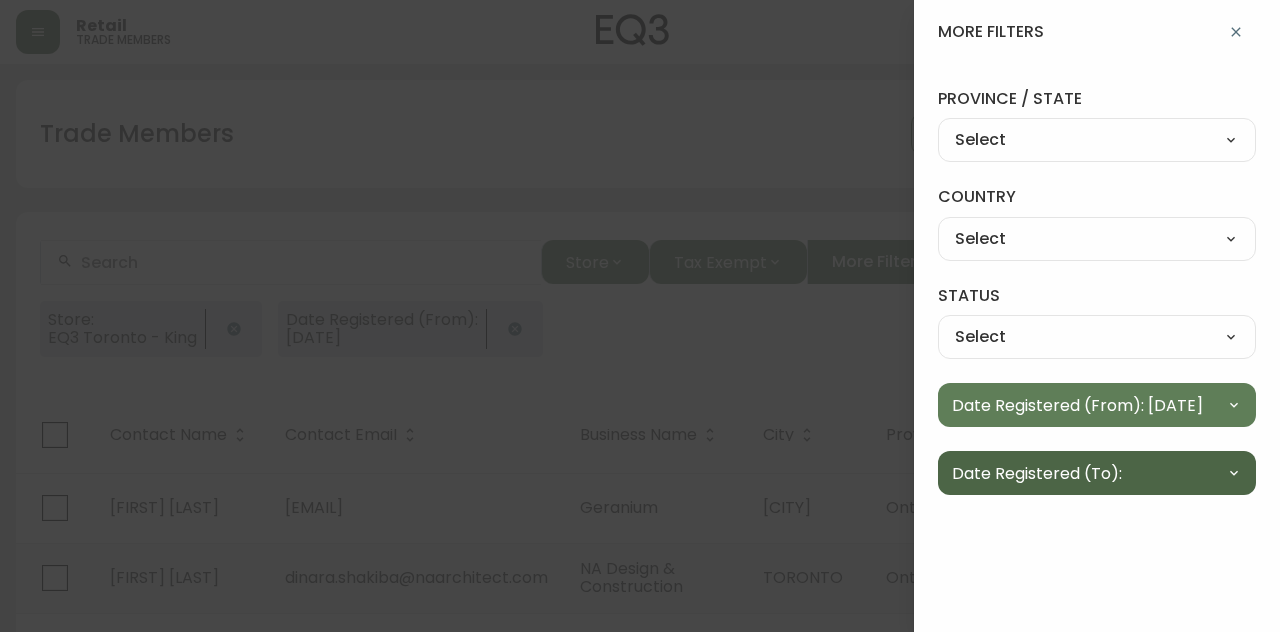 click on "Date Registered (To):" at bounding box center [1097, 473] 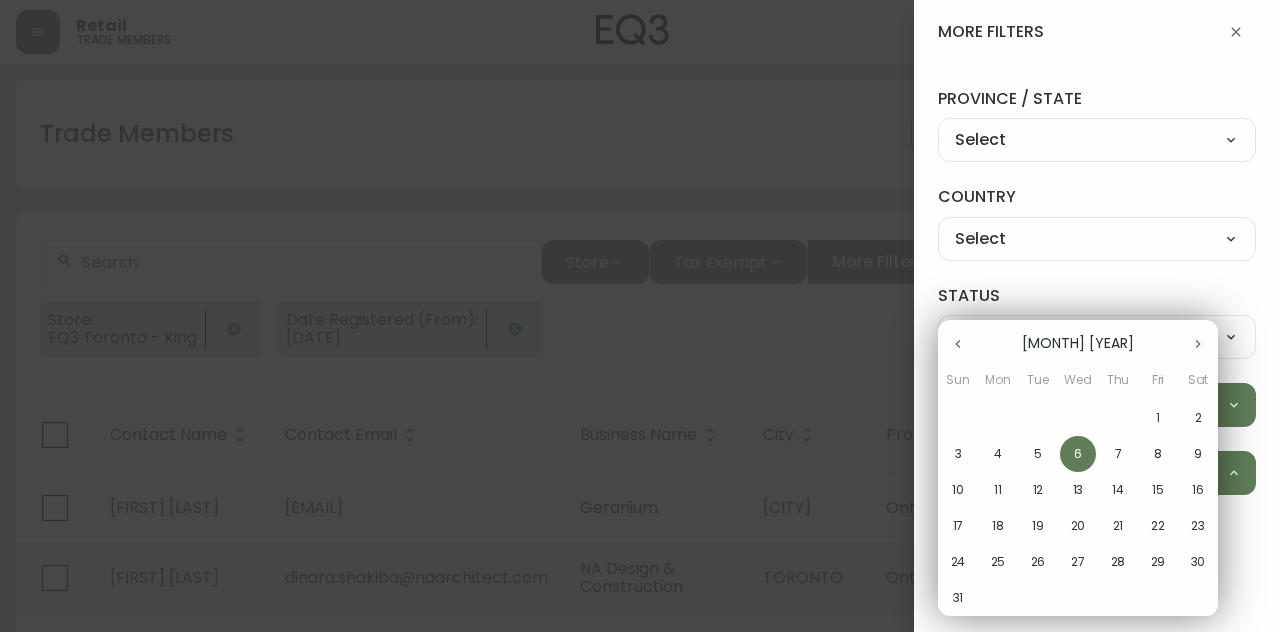 click at bounding box center [958, 344] 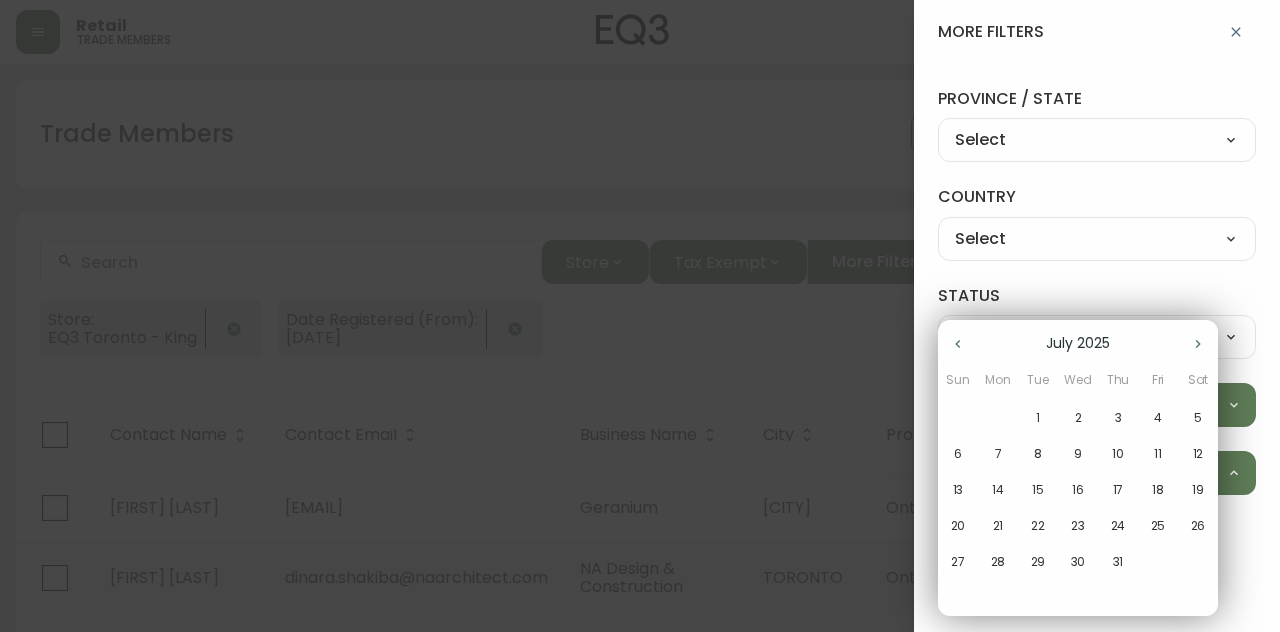 click on "31" at bounding box center (1118, 562) 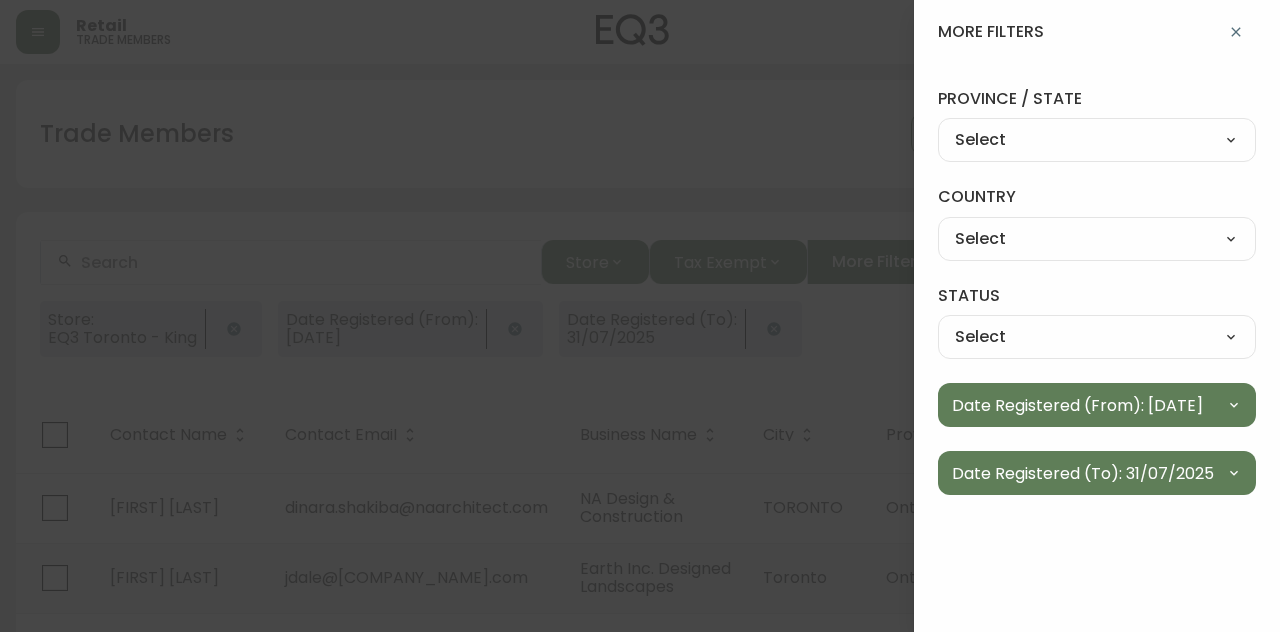 click at bounding box center (640, 316) 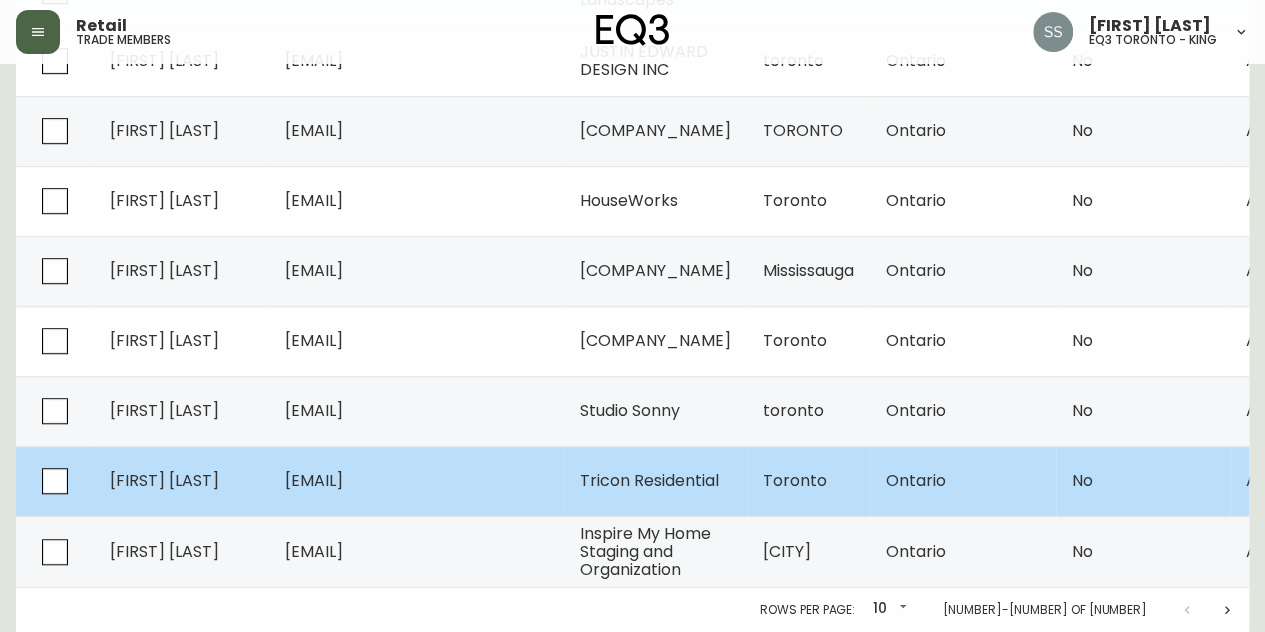 scroll, scrollTop: 601, scrollLeft: 0, axis: vertical 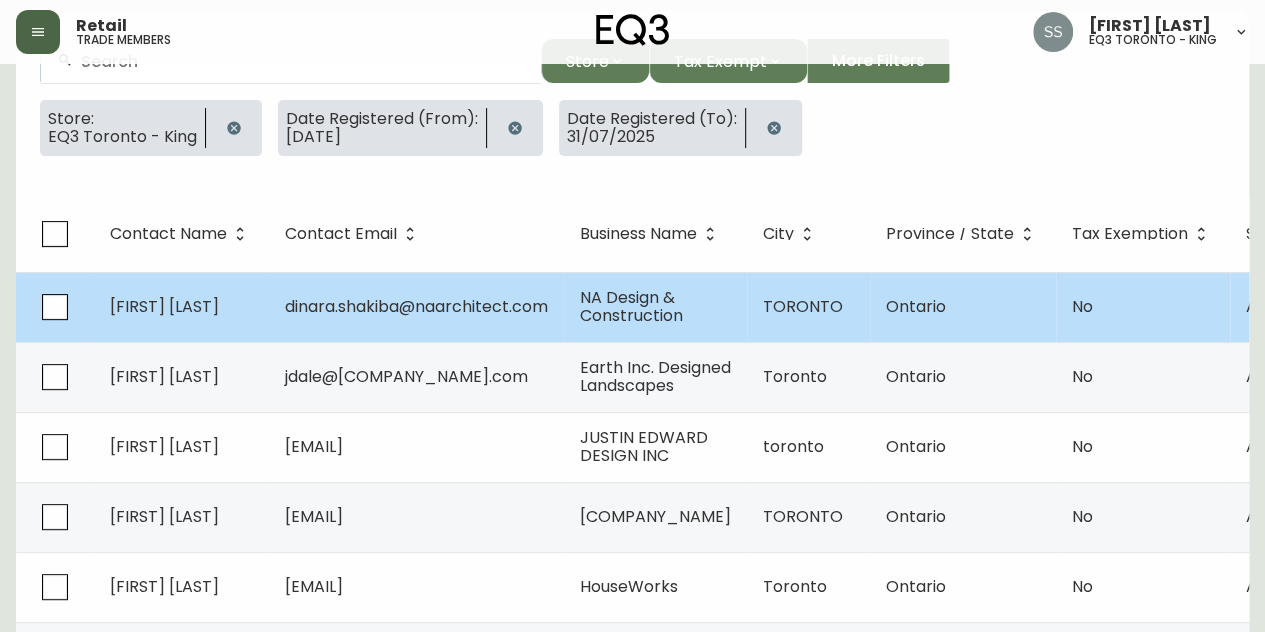 click on "dinara.shakiba@naarchitect.com" at bounding box center [416, 307] 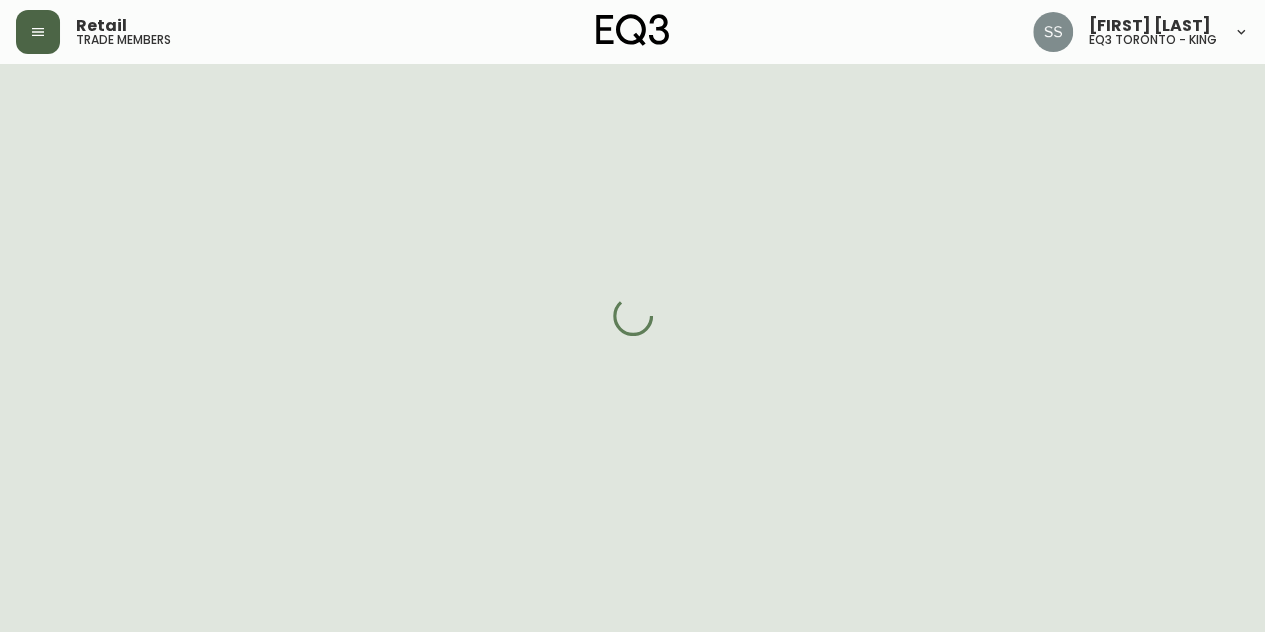 scroll, scrollTop: 0, scrollLeft: 0, axis: both 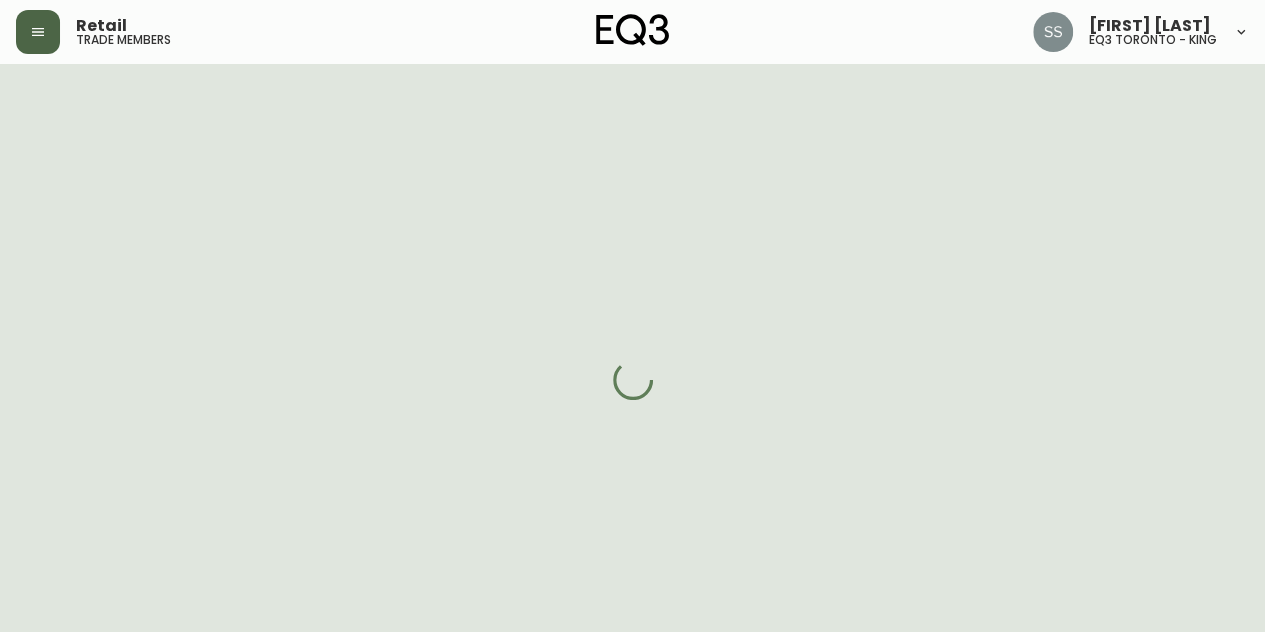 select on "ON" 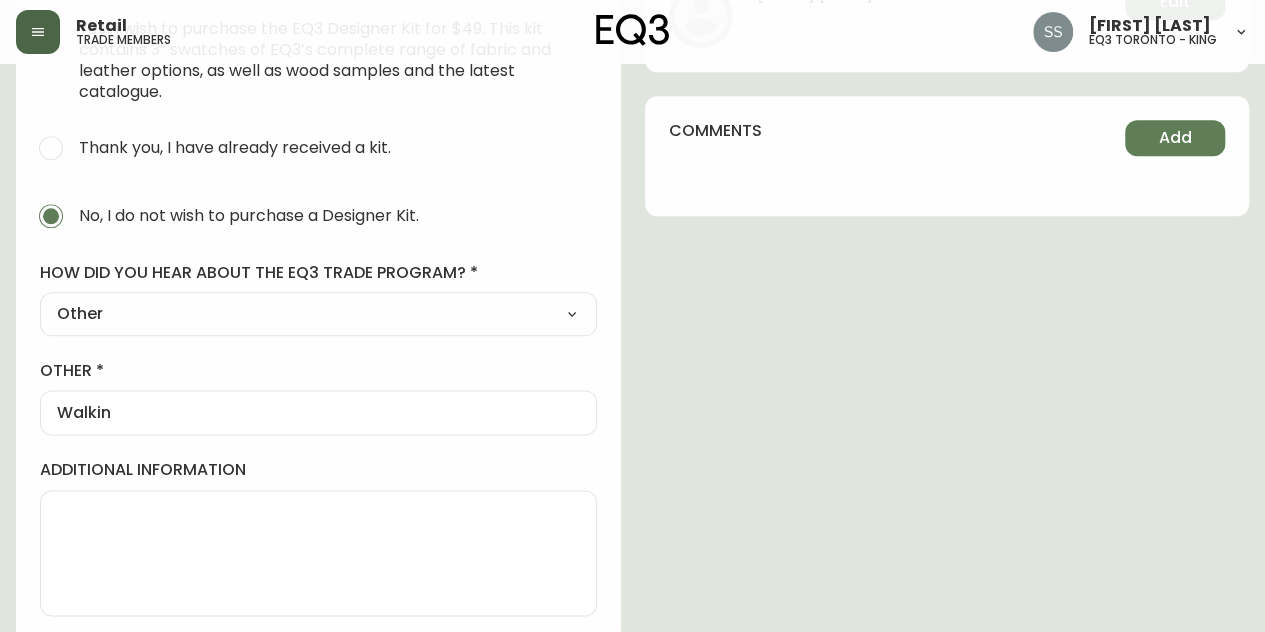 scroll, scrollTop: 1068, scrollLeft: 0, axis: vertical 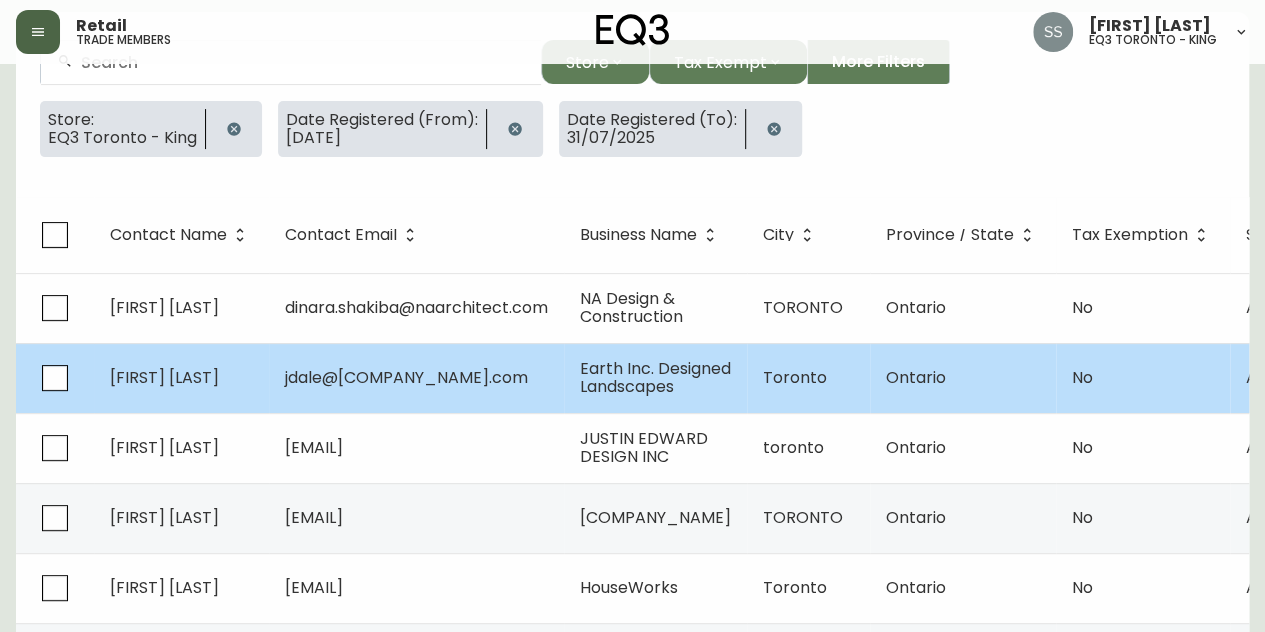 click on "jdale@[COMPANY_NAME].com" at bounding box center [416, 378] 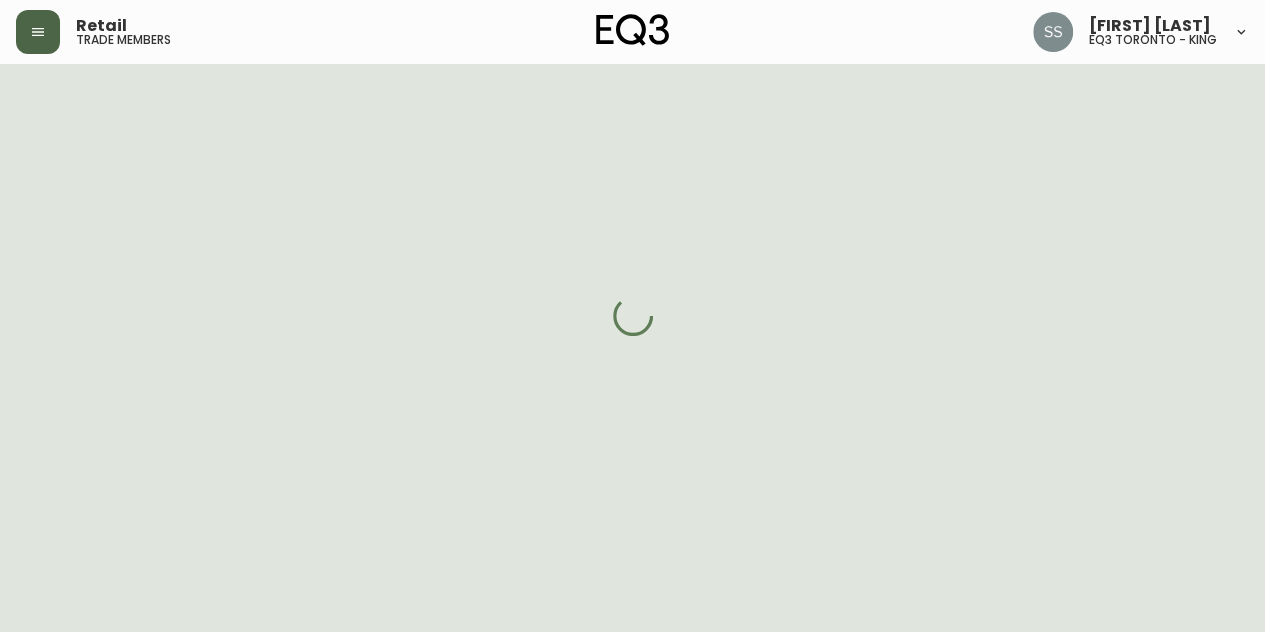 scroll, scrollTop: 200, scrollLeft: 0, axis: vertical 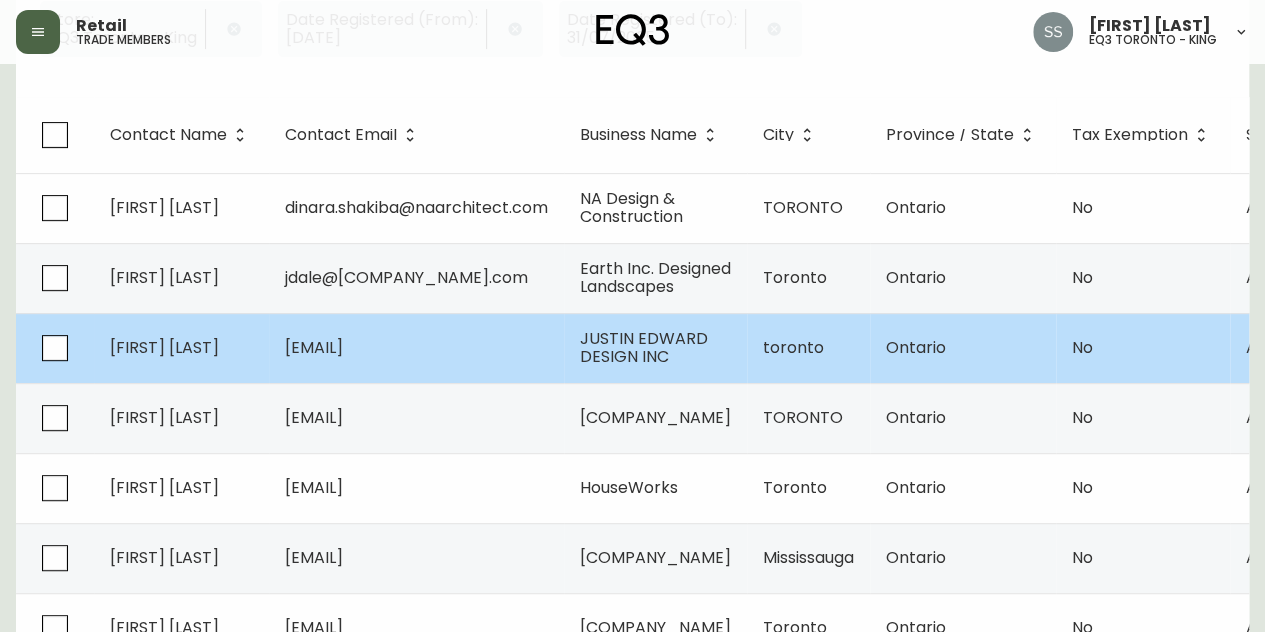 click on "[EMAIL]" at bounding box center (314, 347) 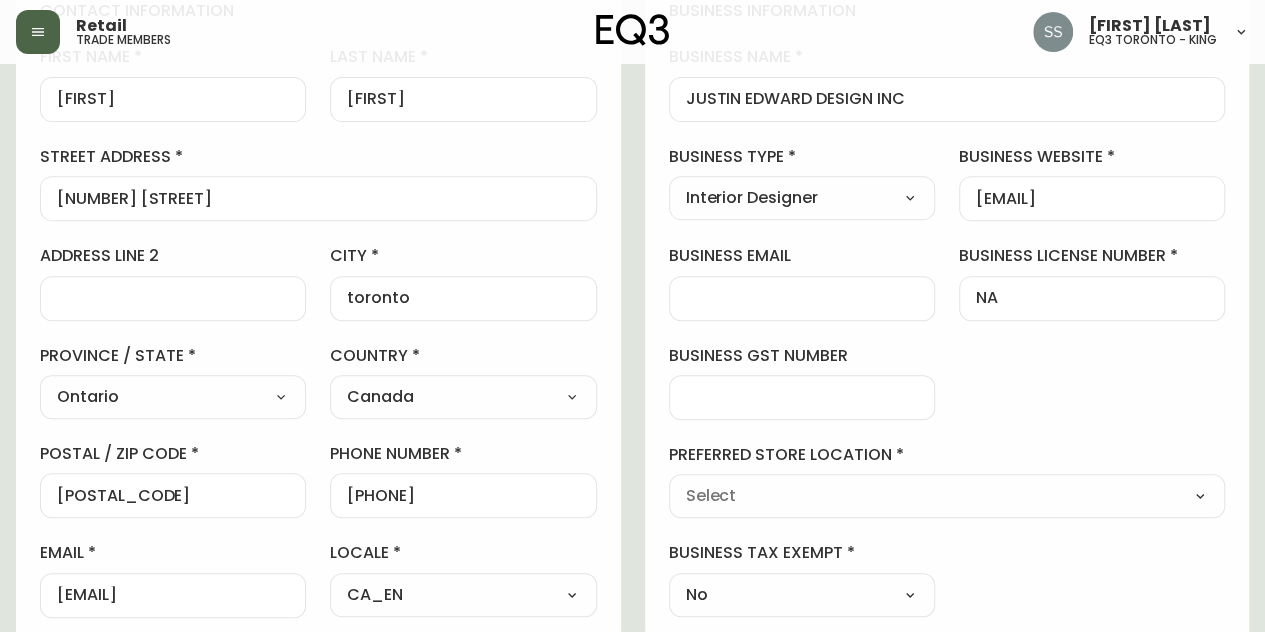 type on "EQ3 Toronto - King" 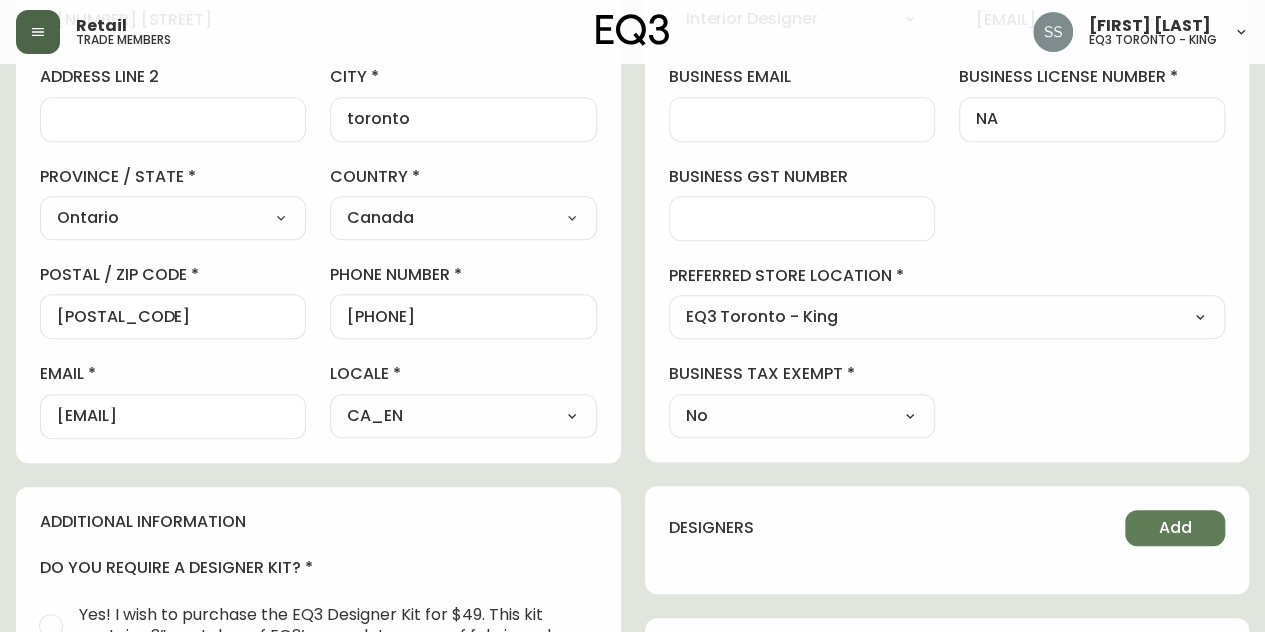 select on "cjw10z96r007p6gs0hn5531do" 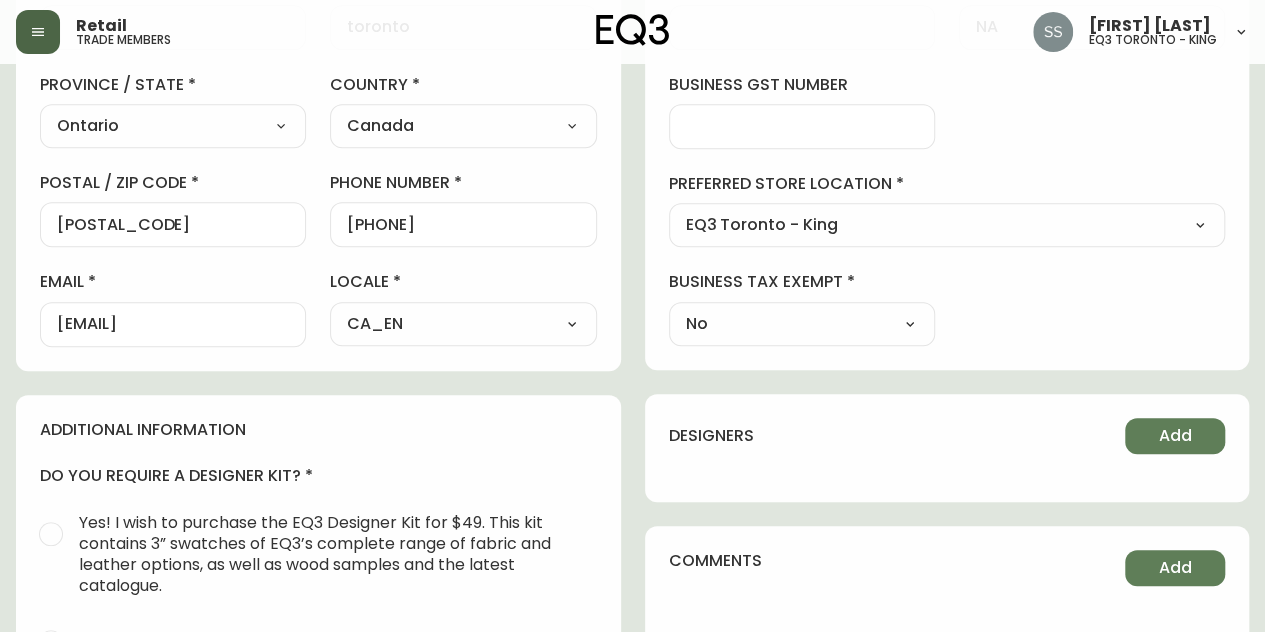 scroll, scrollTop: 568, scrollLeft: 0, axis: vertical 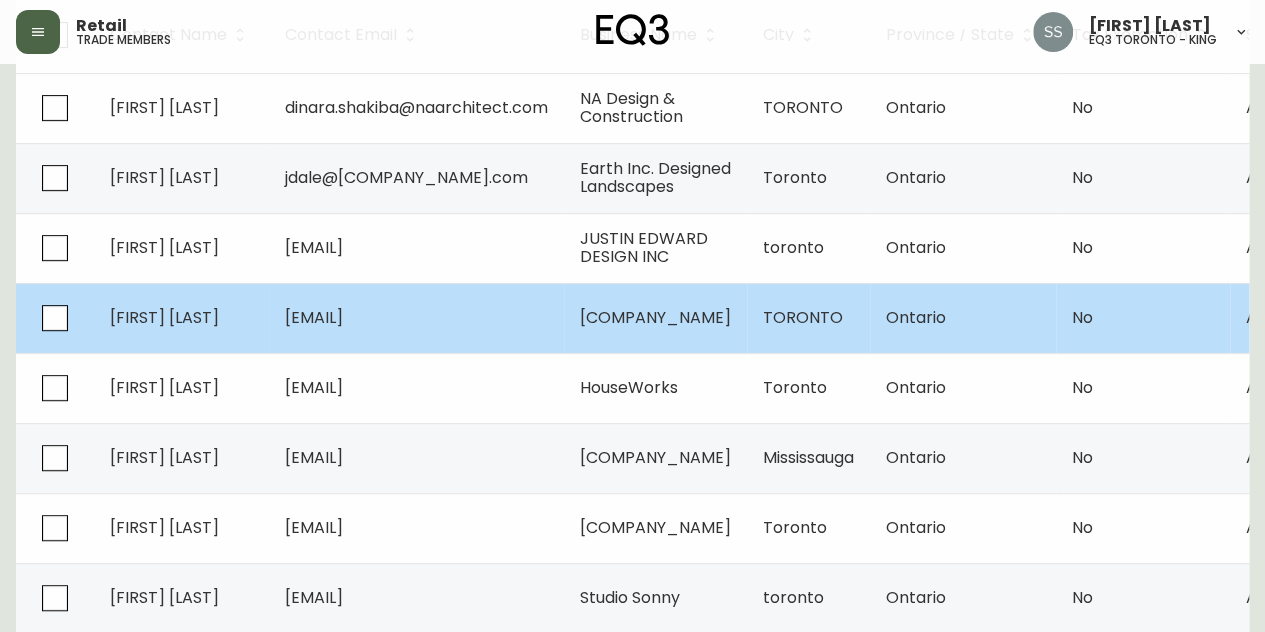 click on "[EMAIL]" at bounding box center [416, 318] 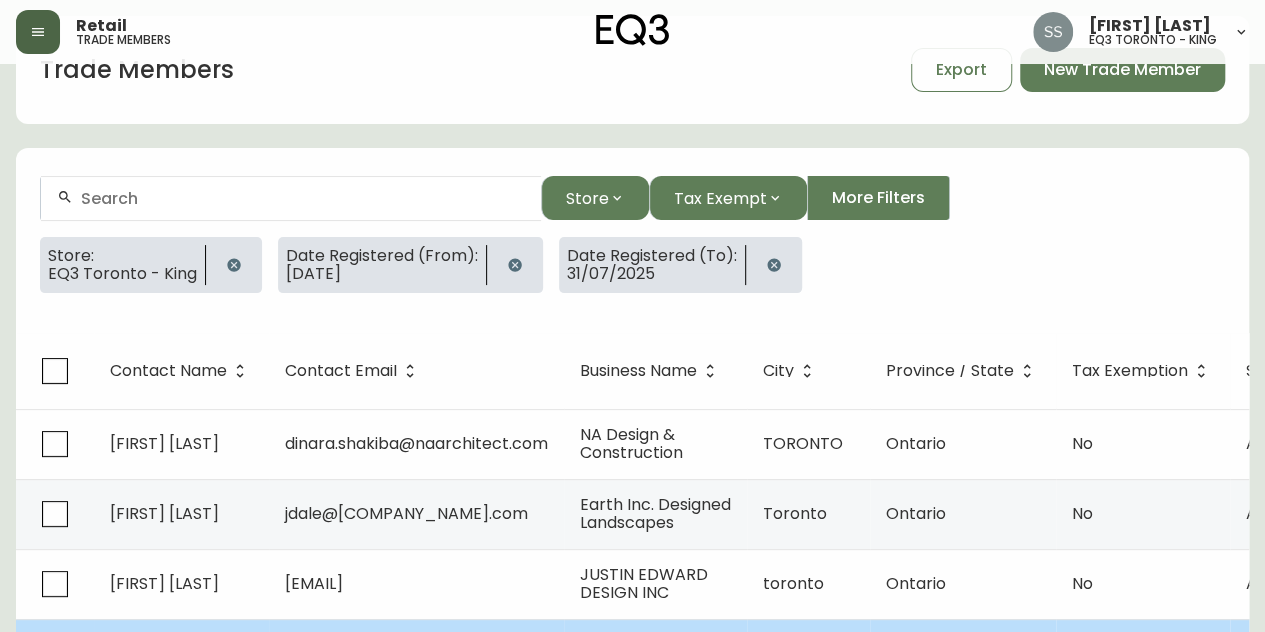 select on "ON" 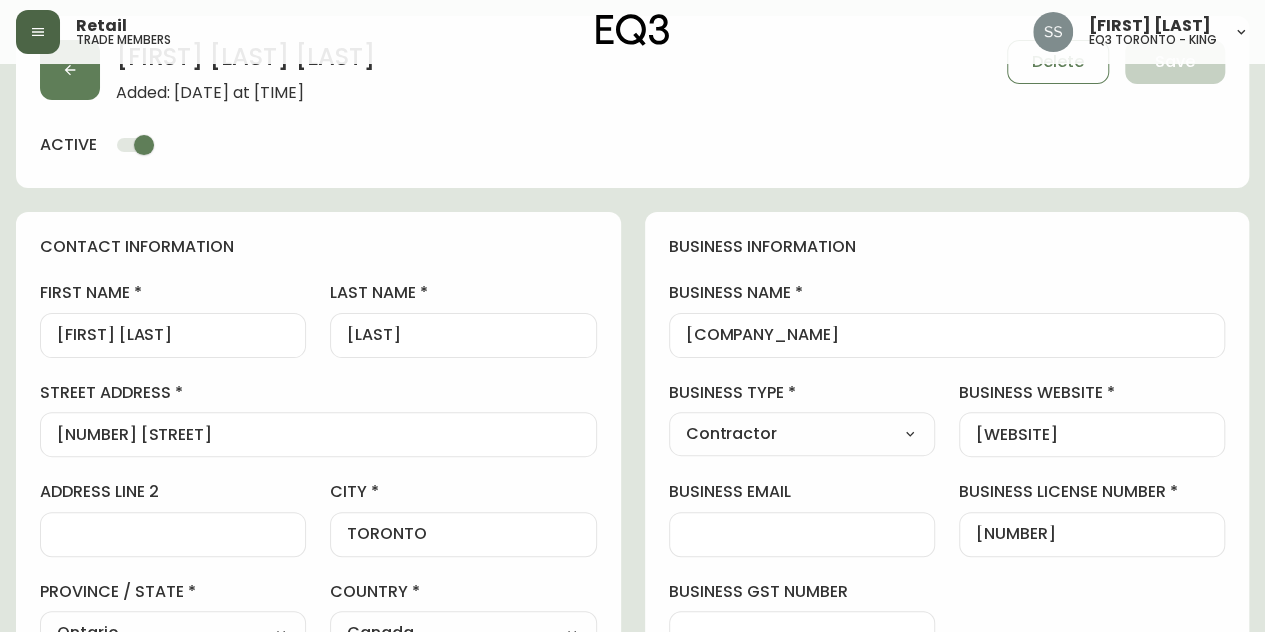 scroll, scrollTop: 400, scrollLeft: 0, axis: vertical 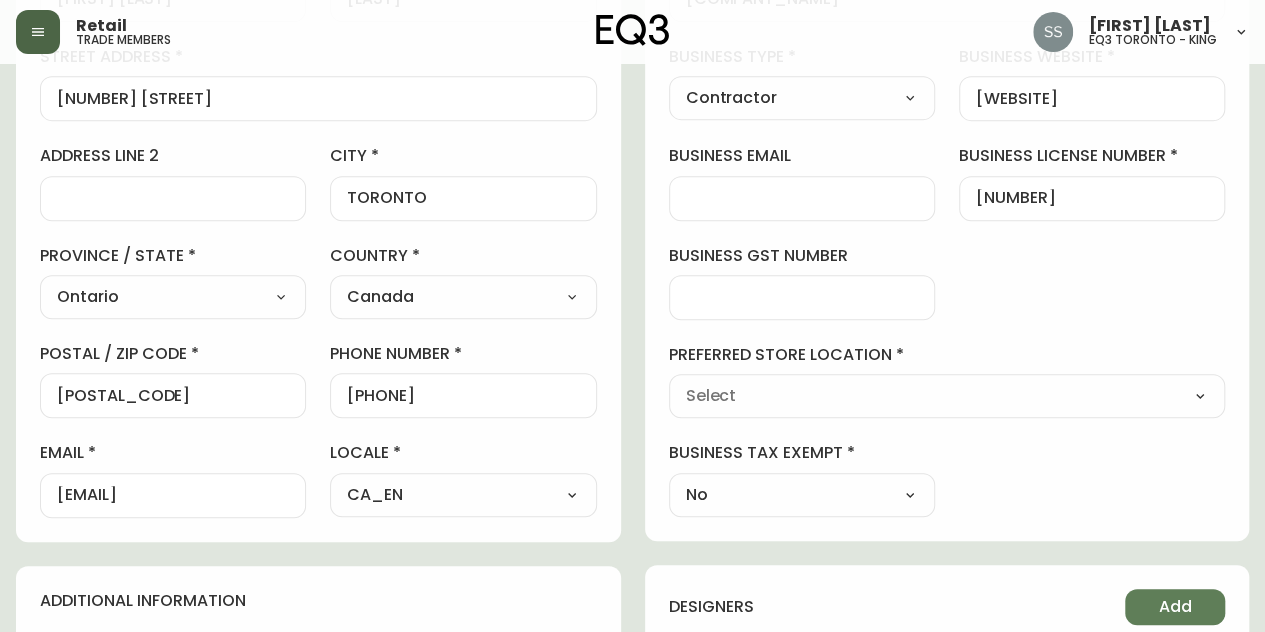 type on "EQ3 Toronto - King" 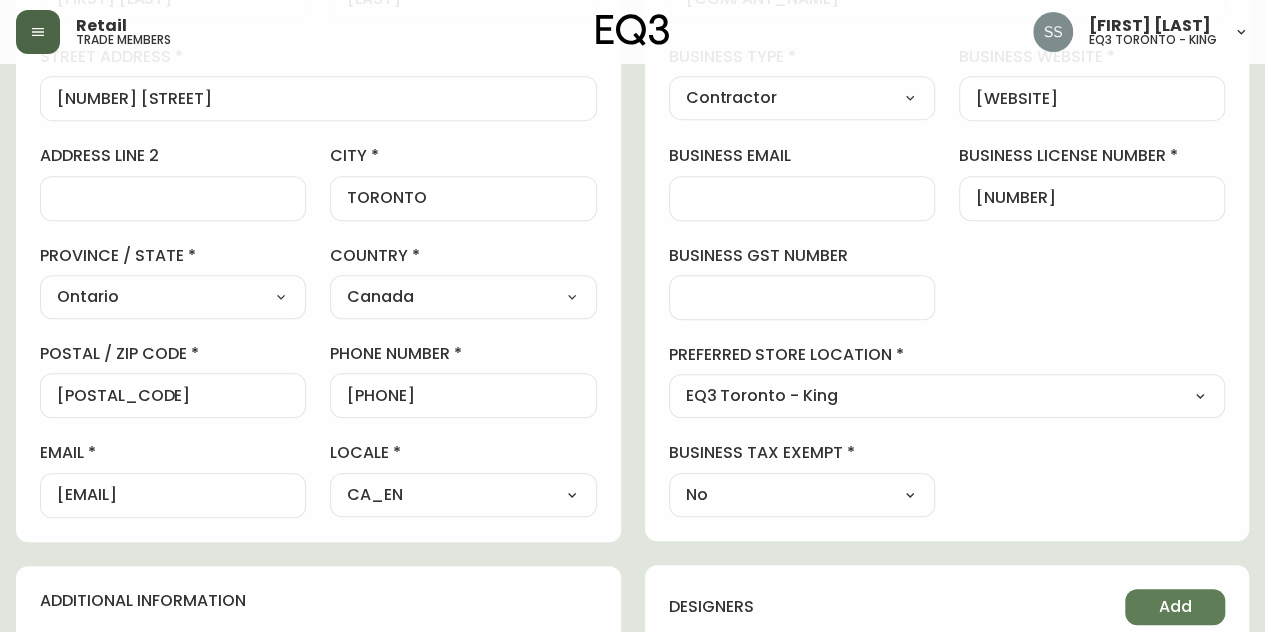 select on "cjw10z96r007p6gs0hn5531do" 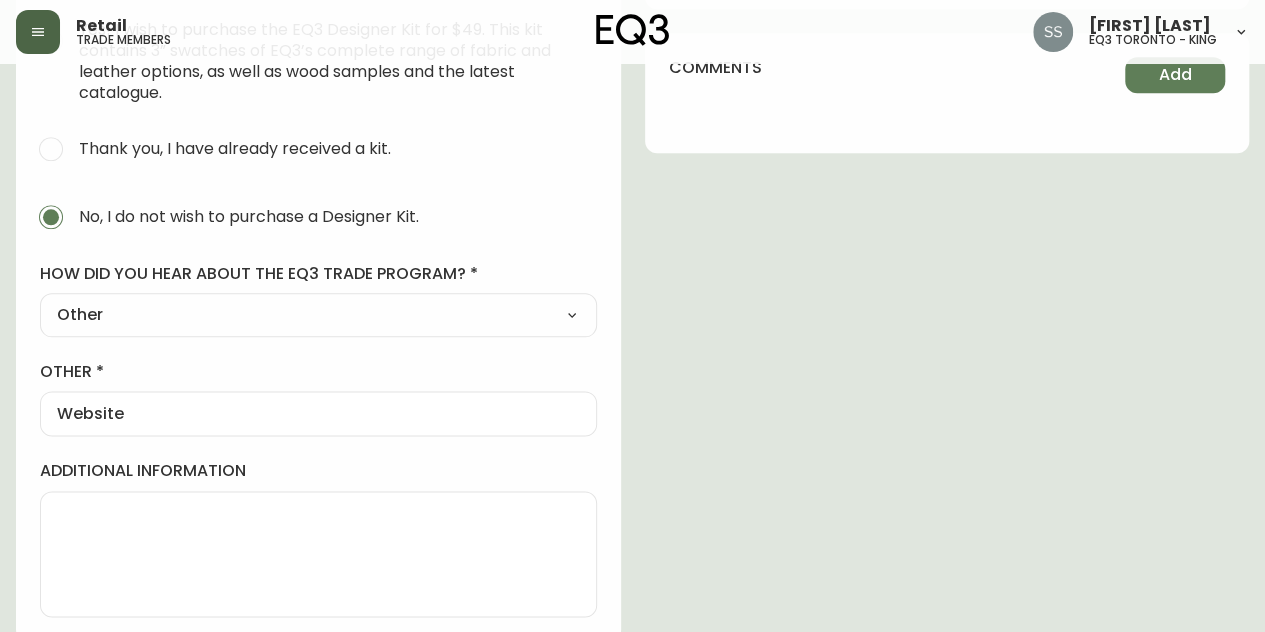 scroll, scrollTop: 1068, scrollLeft: 0, axis: vertical 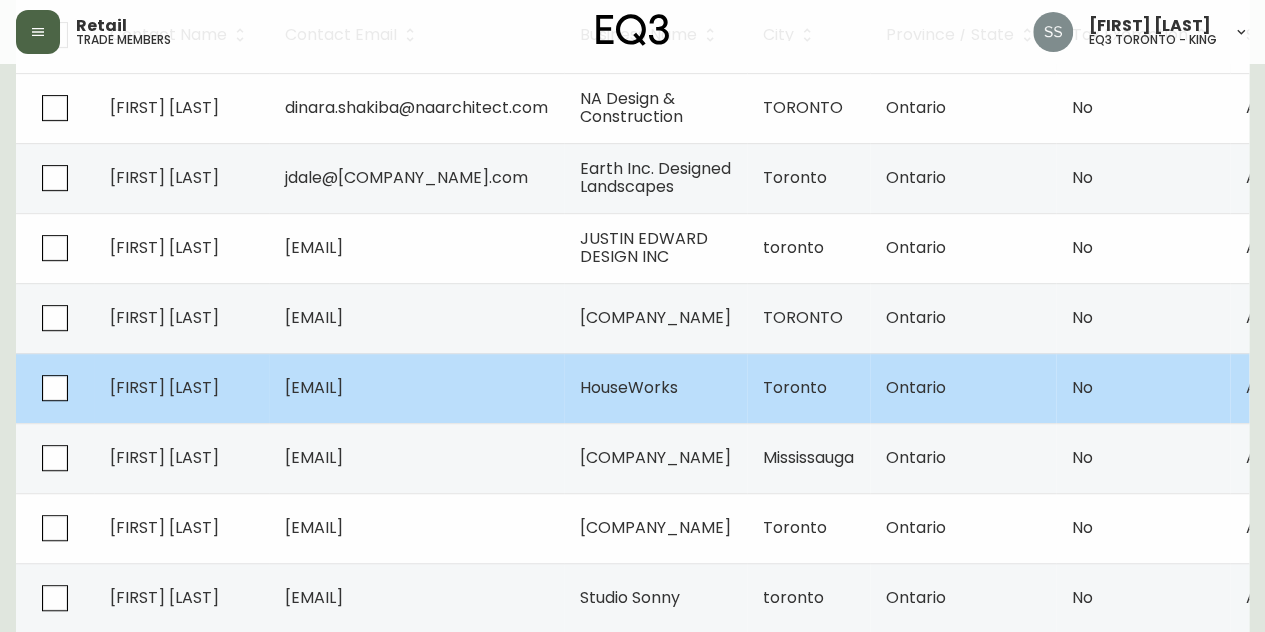 click on "[EMAIL]" at bounding box center [314, 387] 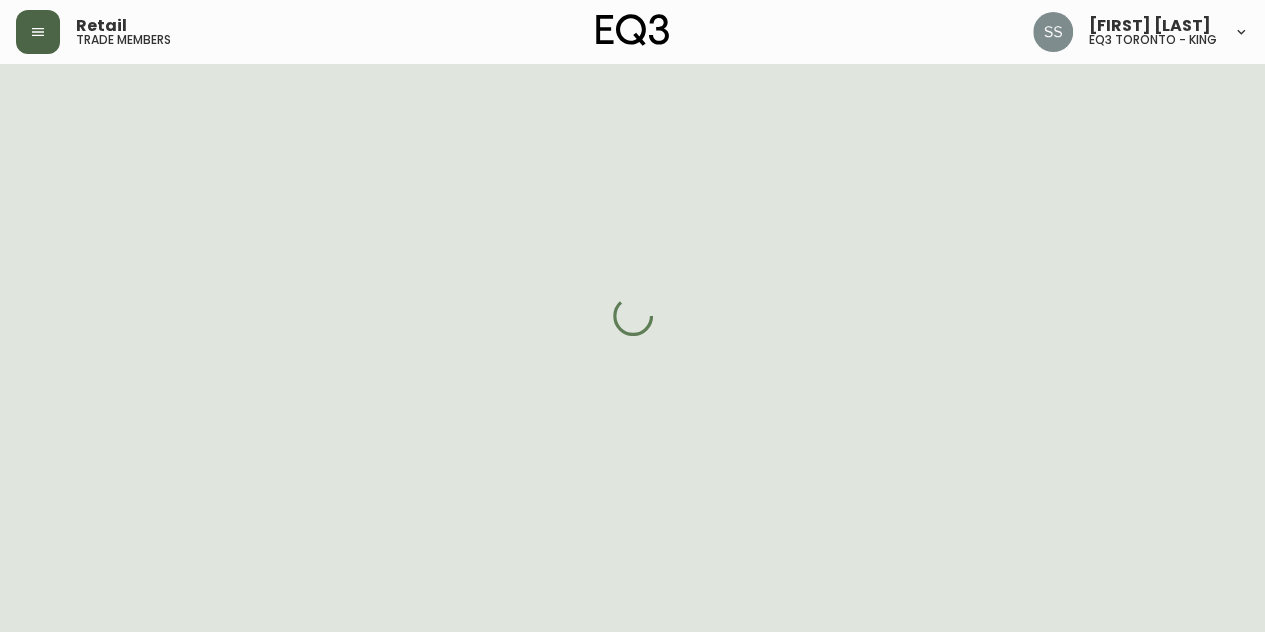 scroll, scrollTop: 400, scrollLeft: 0, axis: vertical 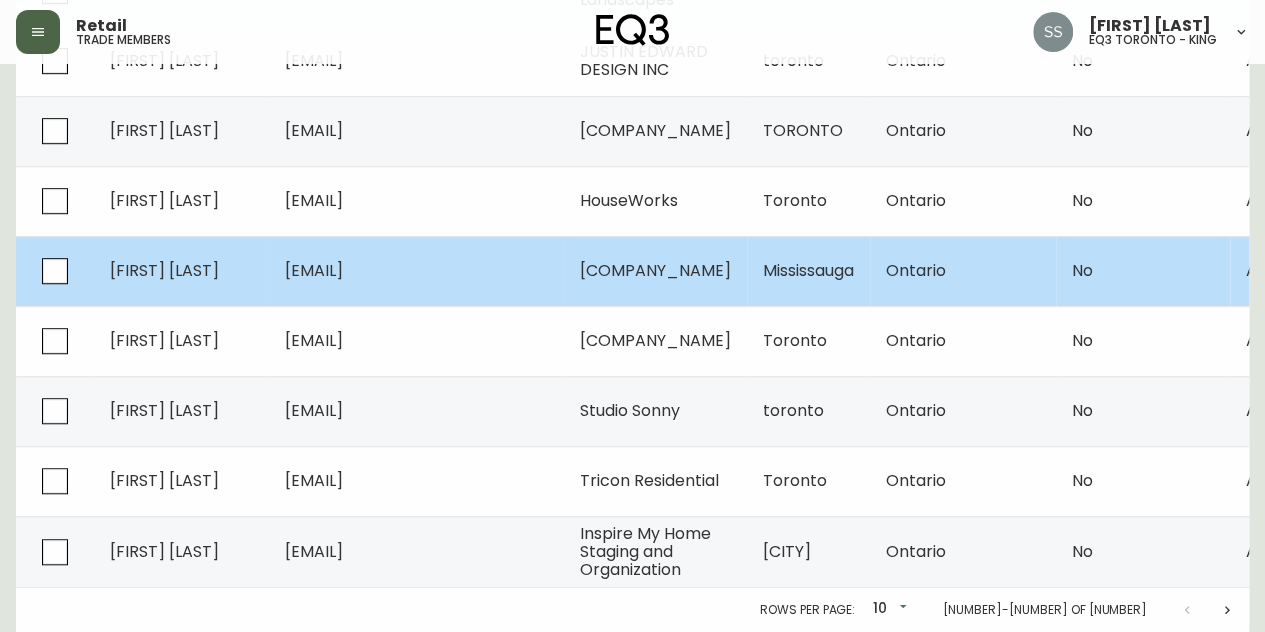 click on "[EMAIL]" at bounding box center (416, 271) 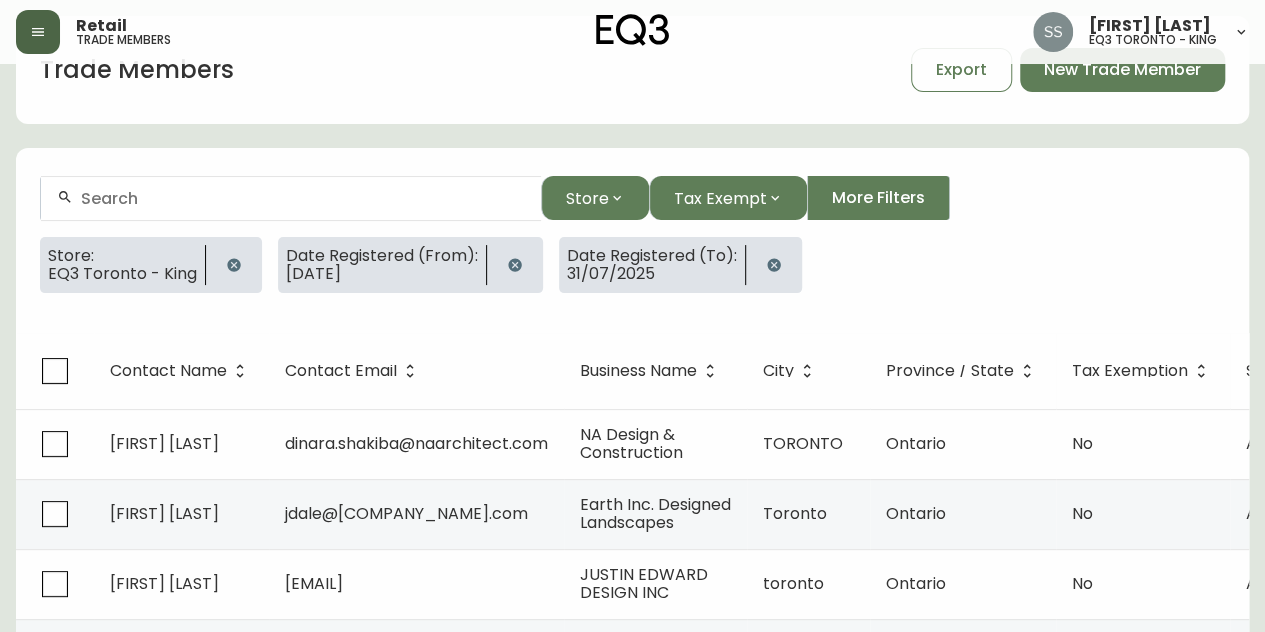 select on "ON" 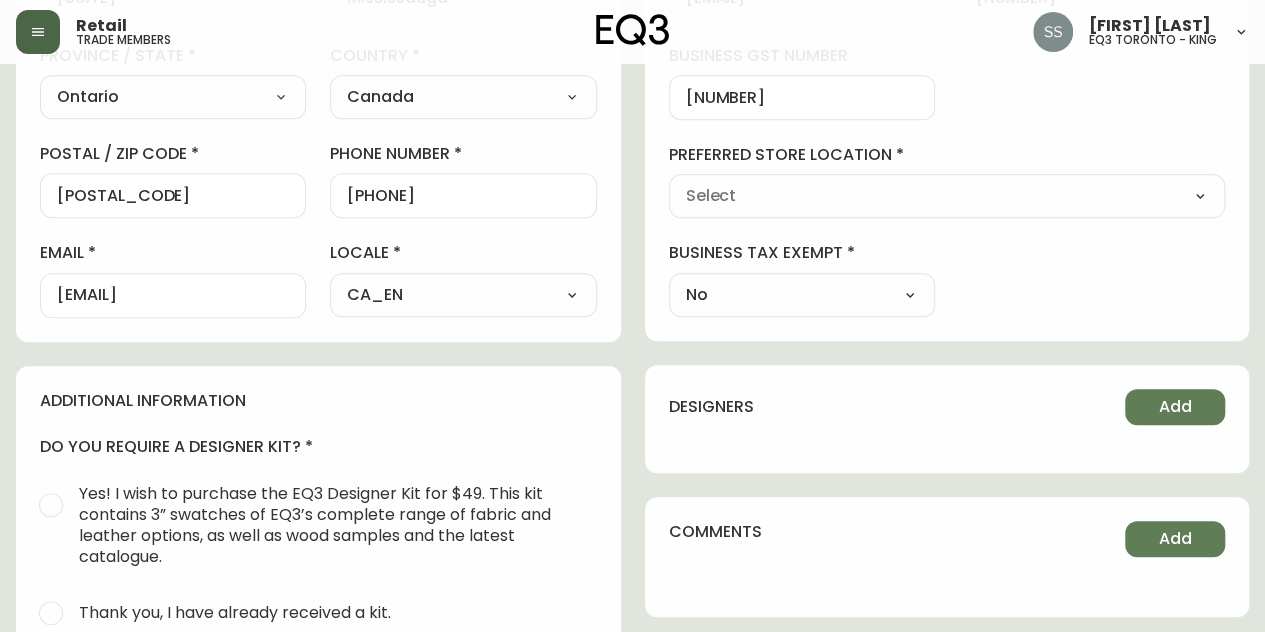 type on "EQ3 Toronto - King" 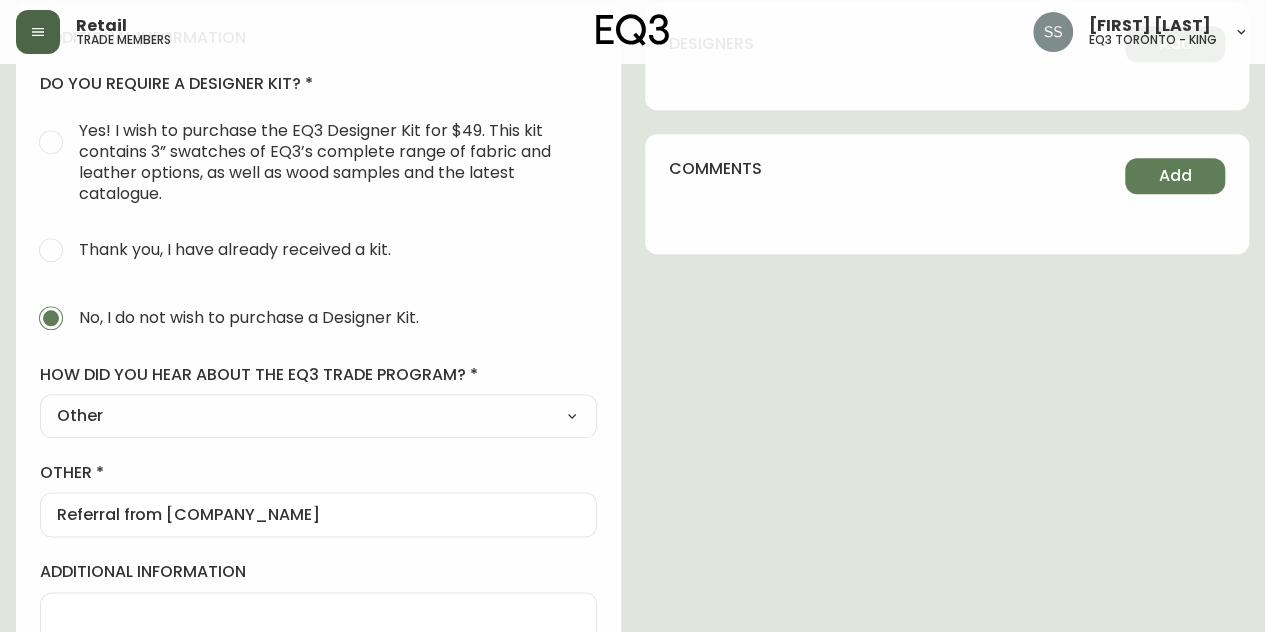 select on "cjw10z96r007p6gs0hn5531do" 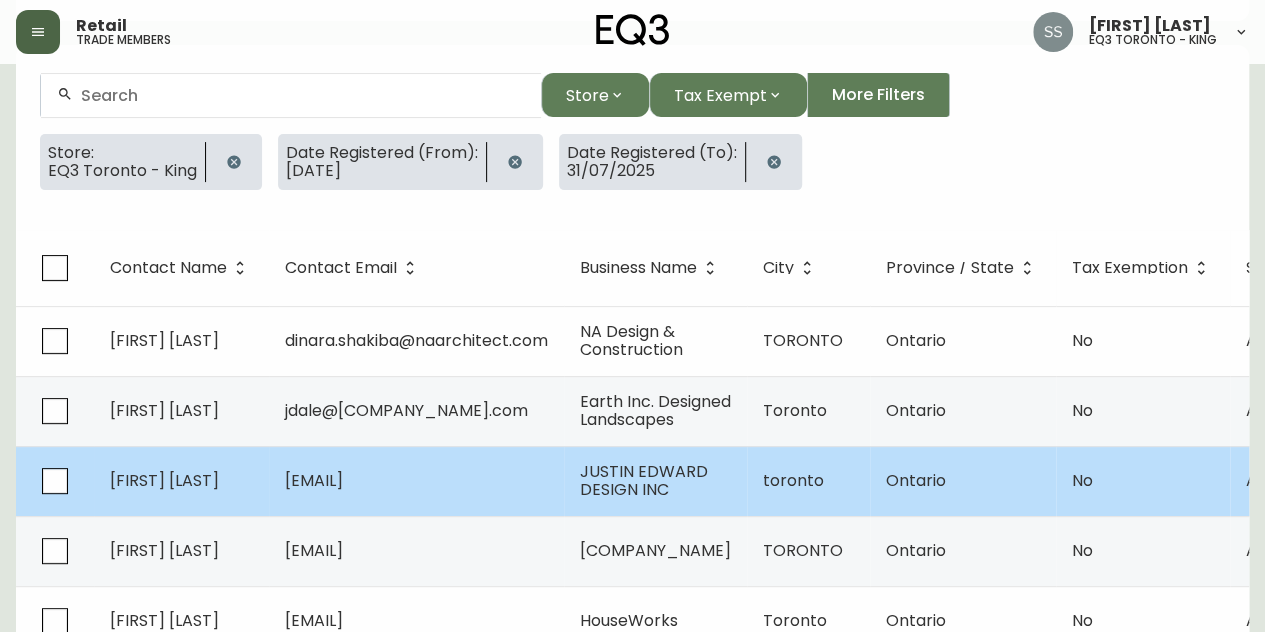 scroll, scrollTop: 500, scrollLeft: 0, axis: vertical 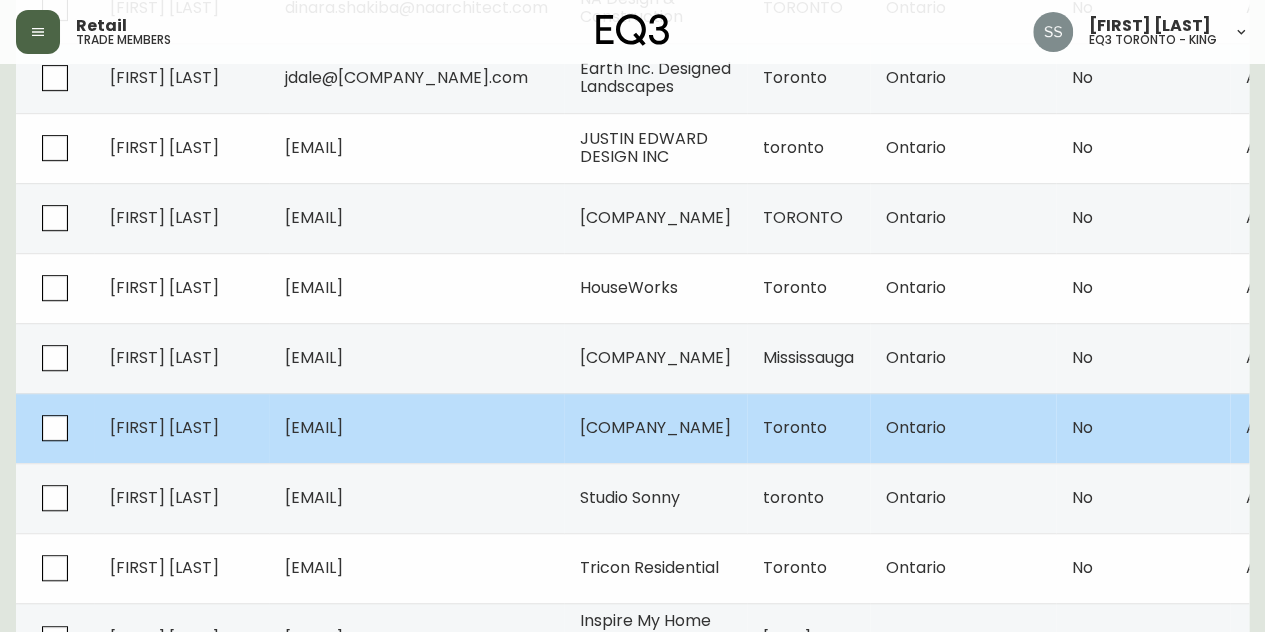 click on "[EMAIL]" at bounding box center (416, 428) 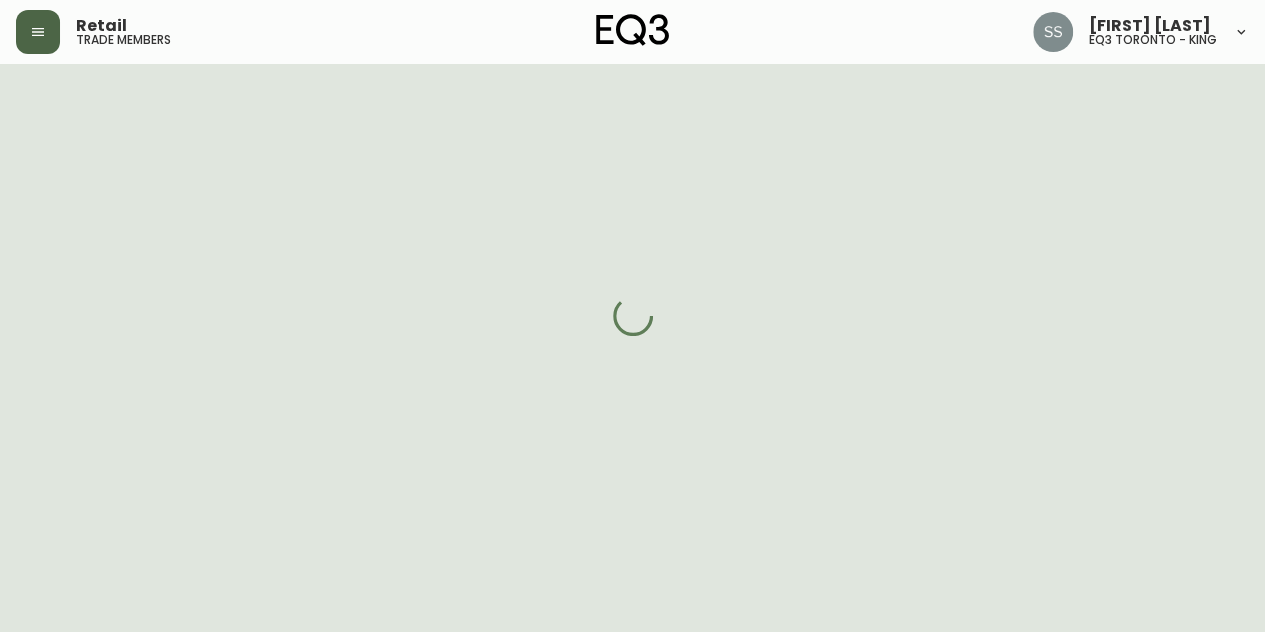 select on "ON" 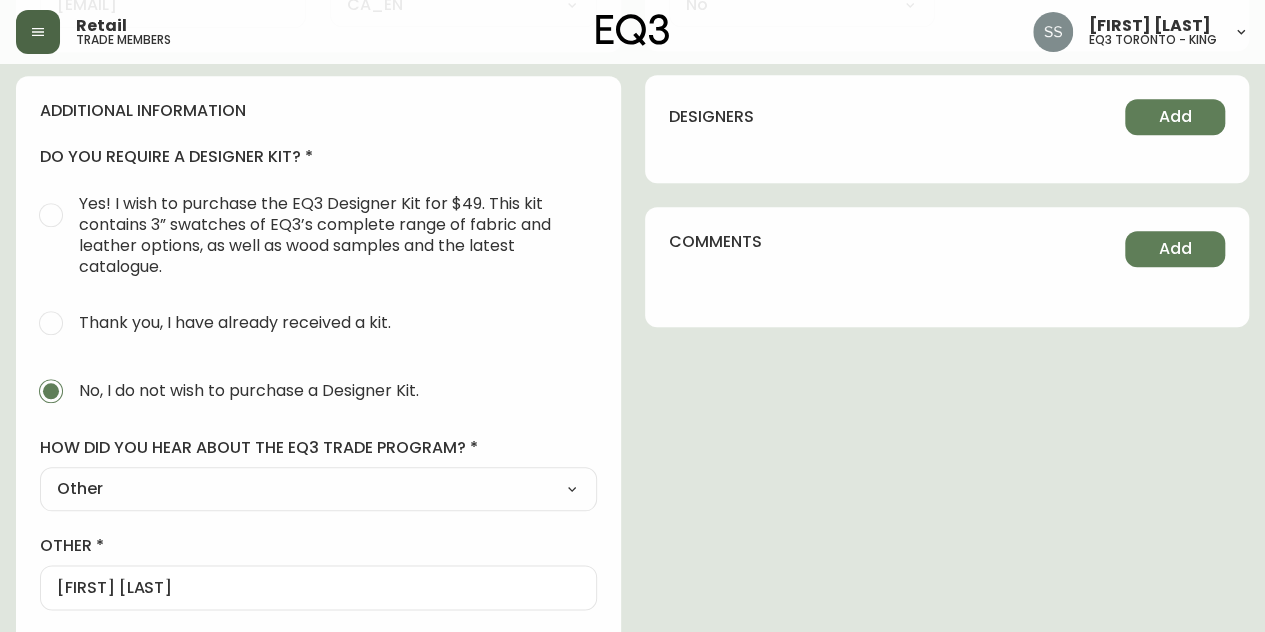 scroll, scrollTop: 1068, scrollLeft: 0, axis: vertical 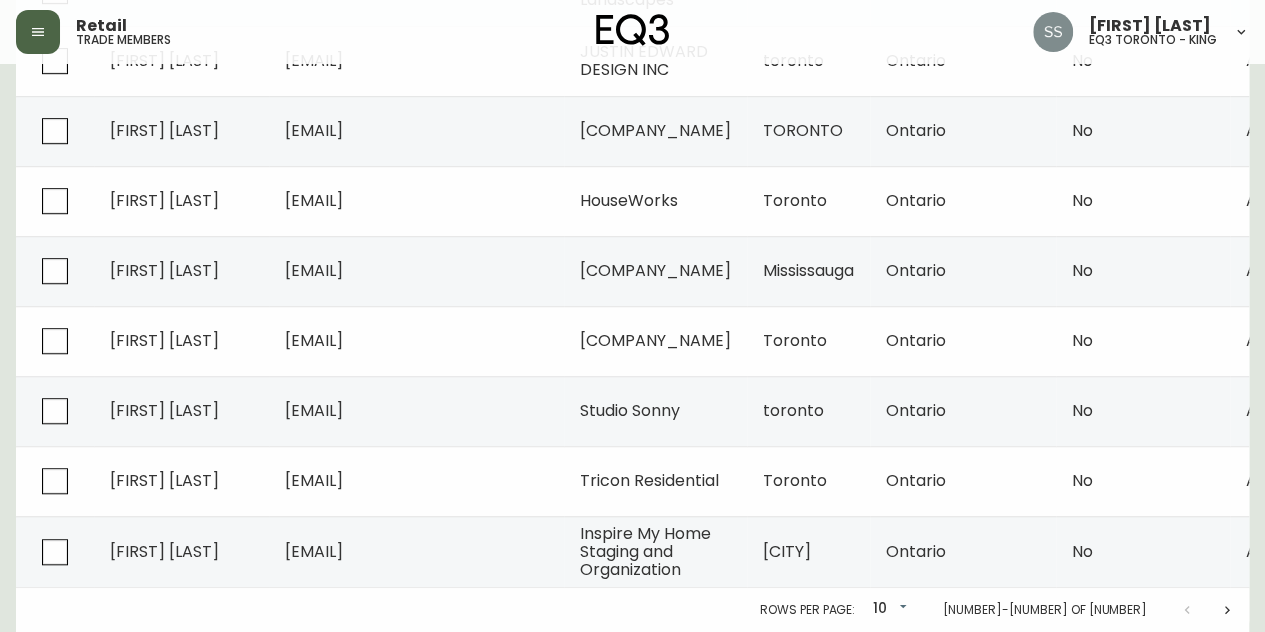click on "Trade Members Export New Trade Member Store Tax Exempt More Filters Store: EQ3 Toronto - King Date Registered (From): [DATE] Date Registered (To): [DATE] Contact Name Contact Email Business Name City Province / State Tax Exemption Status [FIRST] [LAST] [EMAIL] [COMPANY_NAME] TORONTO Ontario No Active [FIRST] [LAST] [EMAIL] [COMPANY_NAME] Toronto Ontario No Active [FIRST] [LAST] [EMAIL] [COMPANY_NAME] toronto Ontario No Active [EMAIL] [COMPANY_NAME] TORONTO Ontario No Active [FIRST] [LAST] [EMAIL] [COMPANY_NAME] Toronto Ontario No Active [FIRST] [LAST] [EMAIL] [COMPANY_NAME] Mississauga Ontario No Active [FIRST] [LAST] [EMAIL] [COMPANY_NAME] Toronto Ontario No Active [FIRST] [LAST] [EMAIL] [COMPANY_NAME] toronto Ontario" at bounding box center [632, 54] 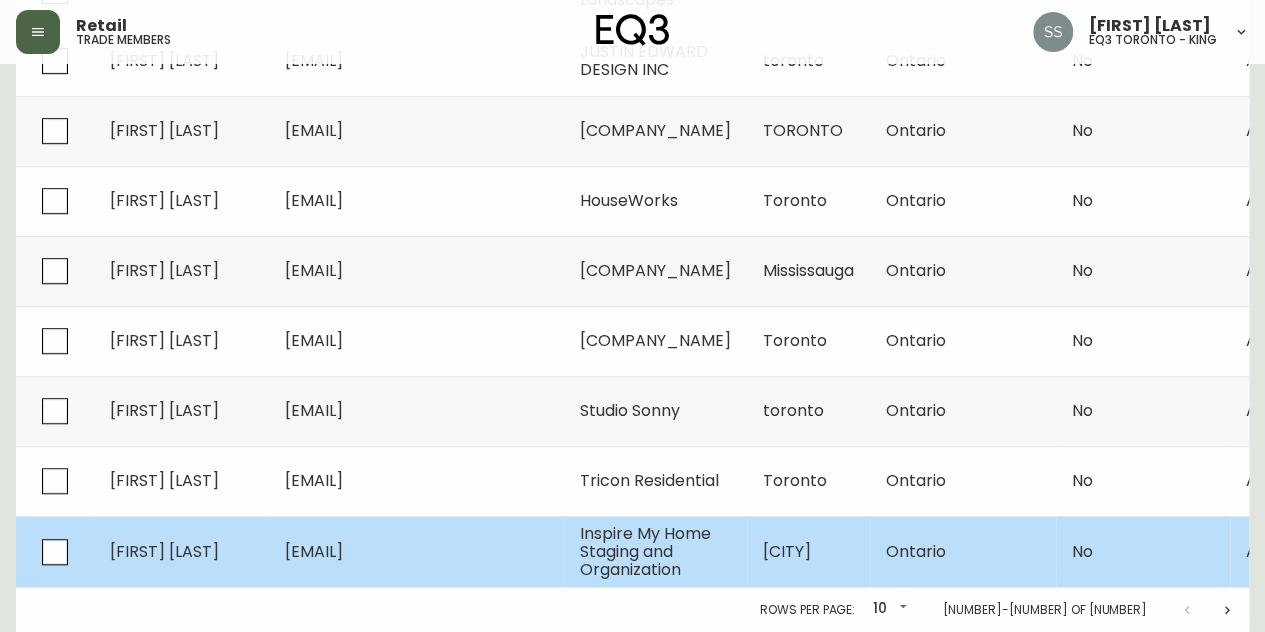 click on "[FIRST] [LAST]" at bounding box center (181, 551) 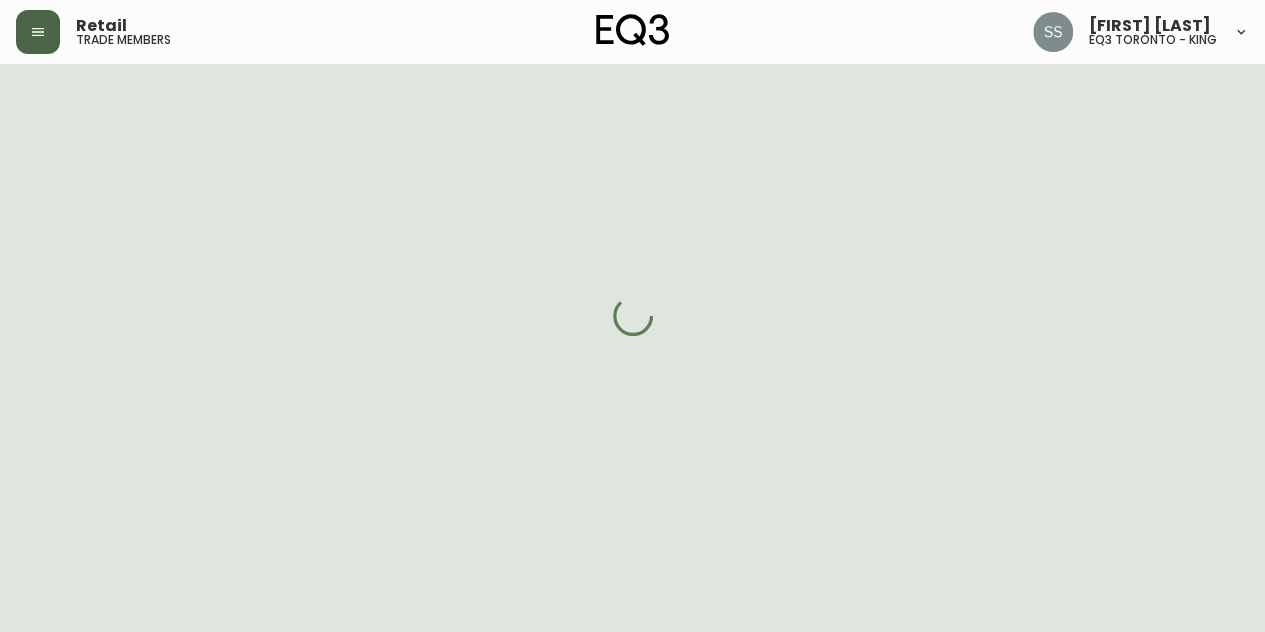 select on "ON" 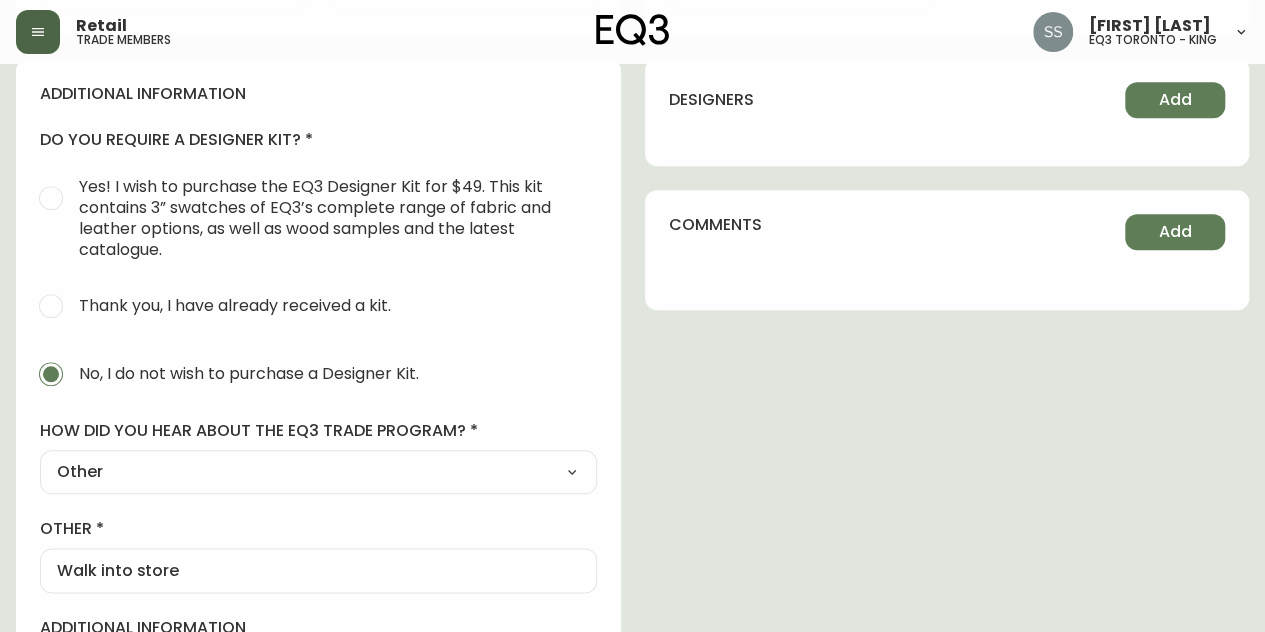 scroll, scrollTop: 1001, scrollLeft: 0, axis: vertical 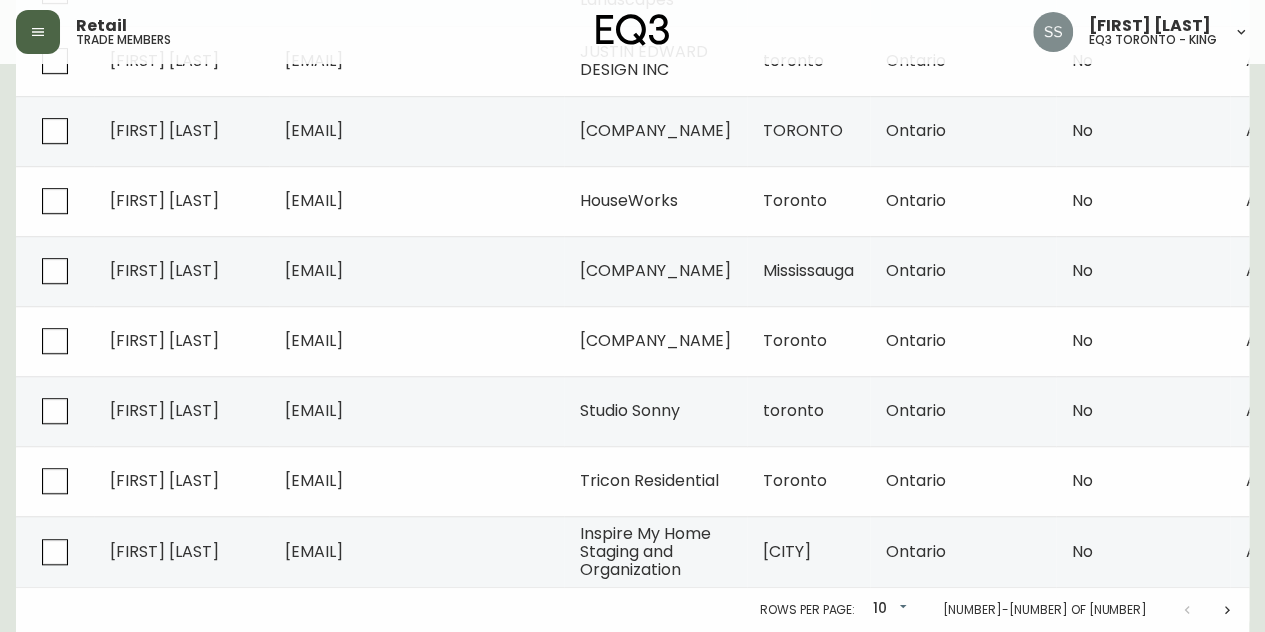 click at bounding box center (1227, 610) 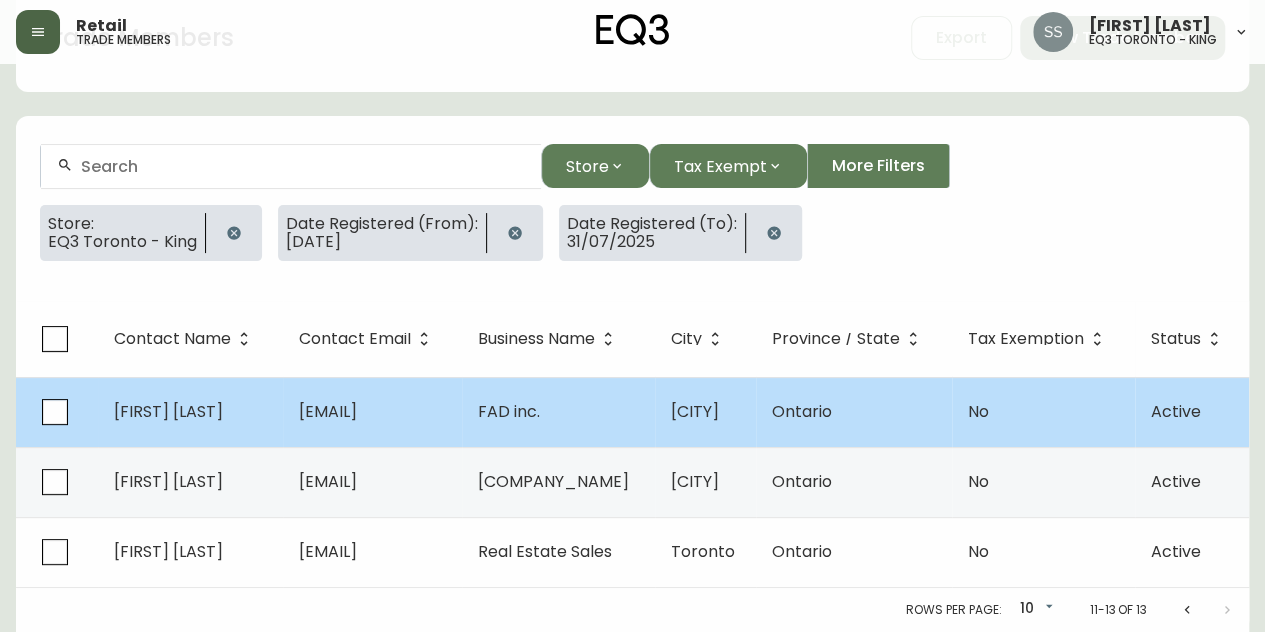 click on "[FIRST] [LAST]" at bounding box center (168, 411) 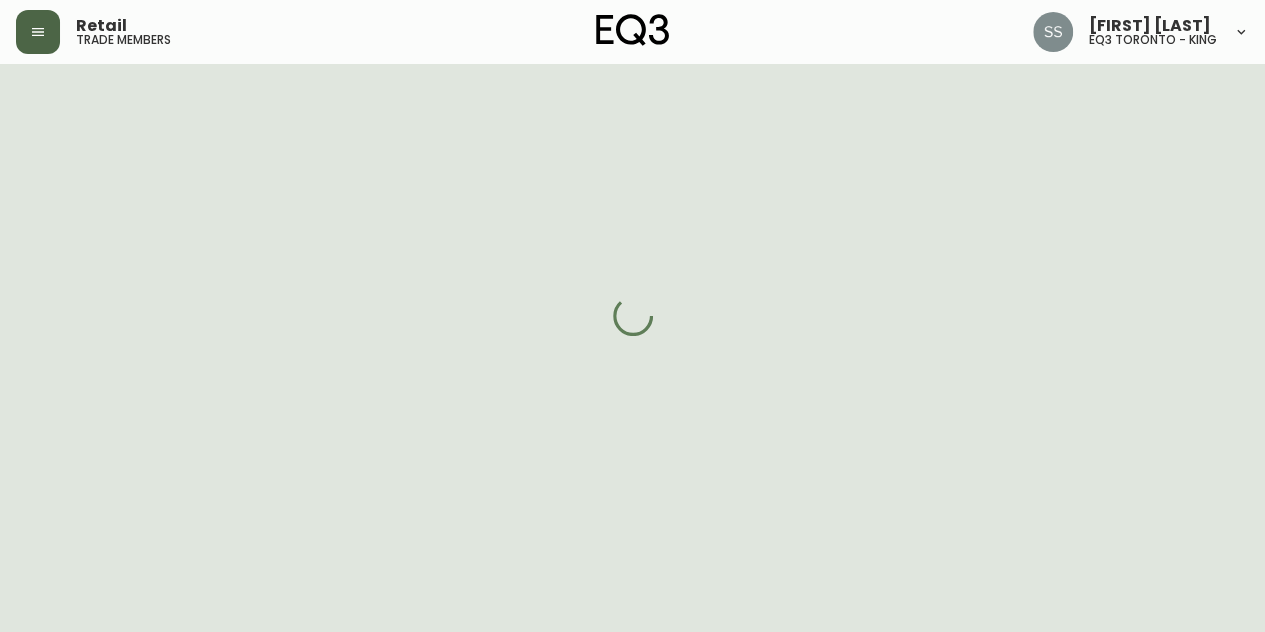 select on "ON" 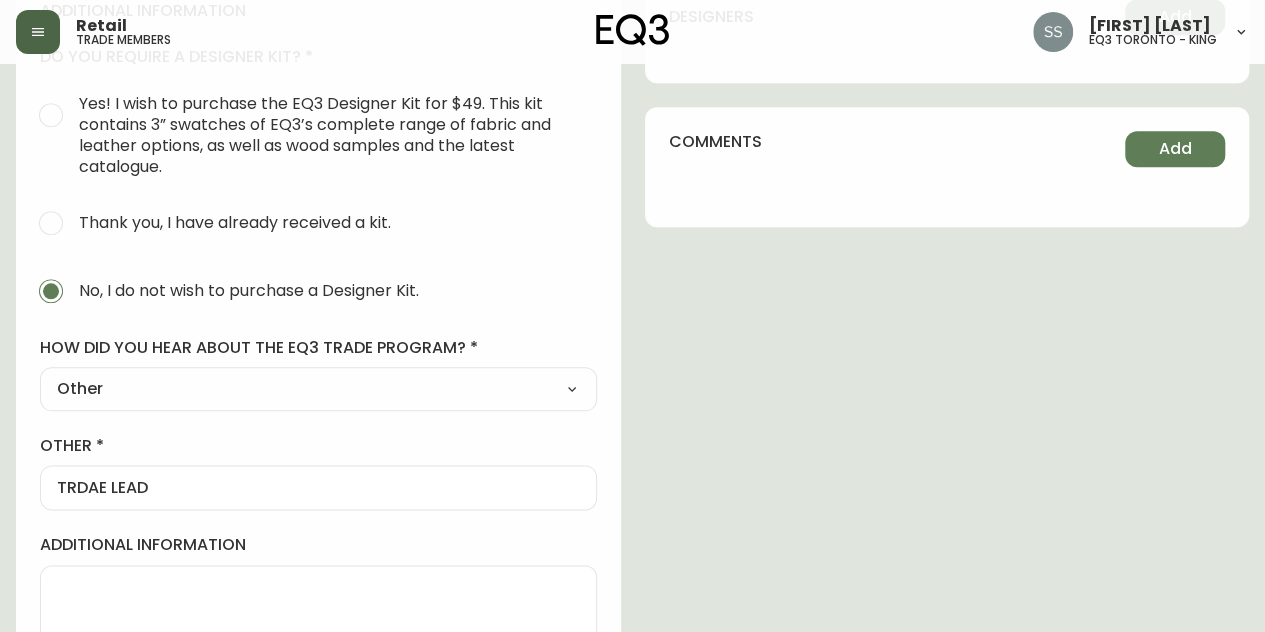 scroll, scrollTop: 1010, scrollLeft: 0, axis: vertical 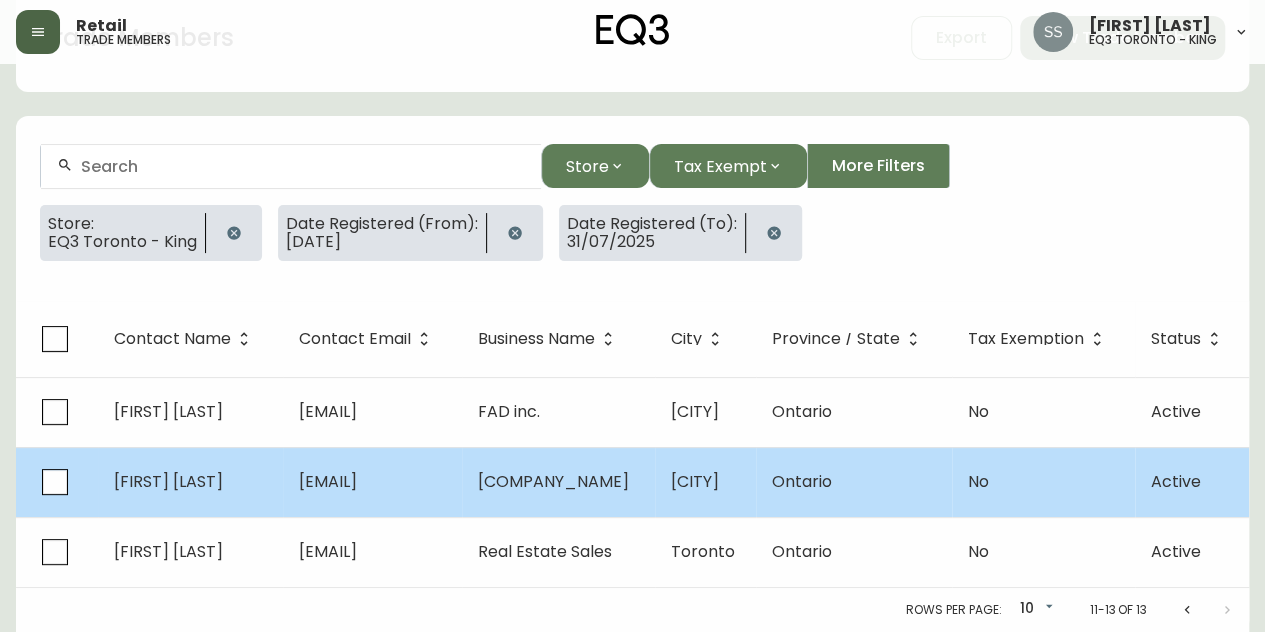 click on "[EMAIL]" at bounding box center [328, 481] 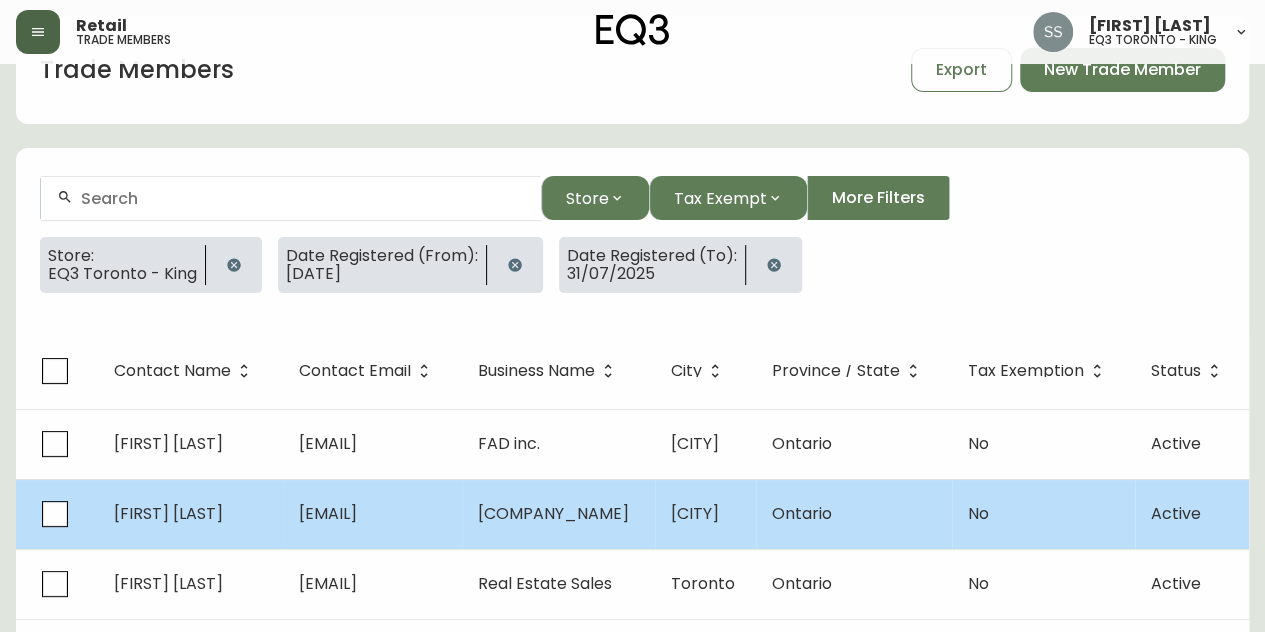 select on "ON" 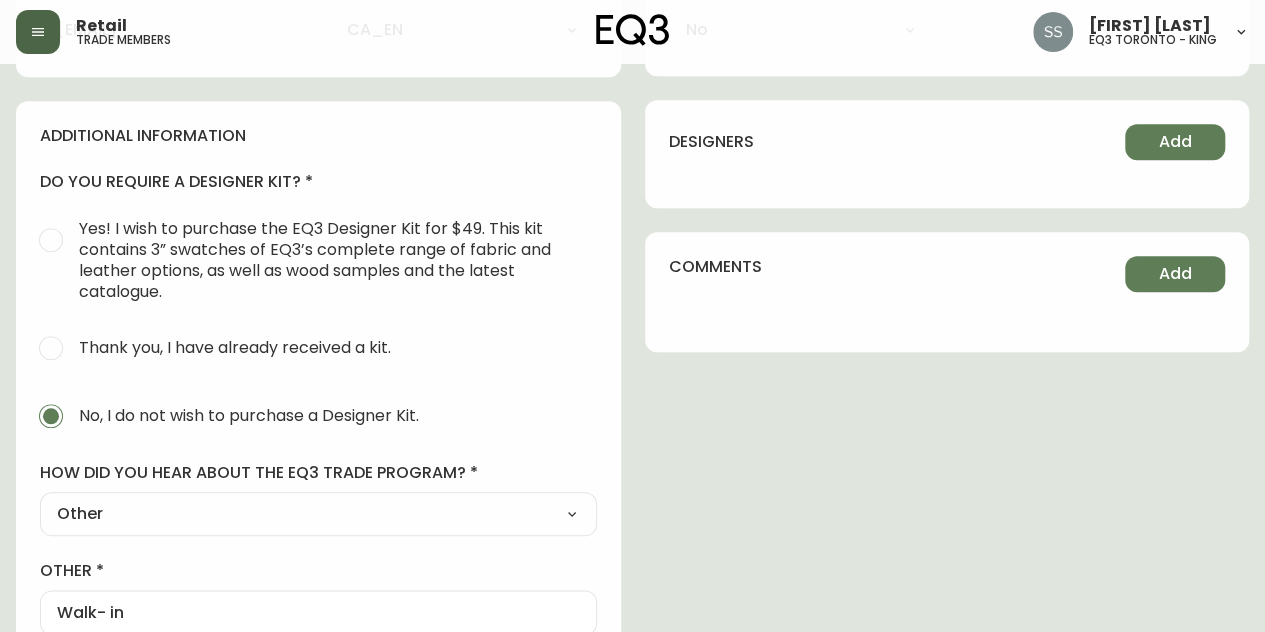 scroll, scrollTop: 1068, scrollLeft: 0, axis: vertical 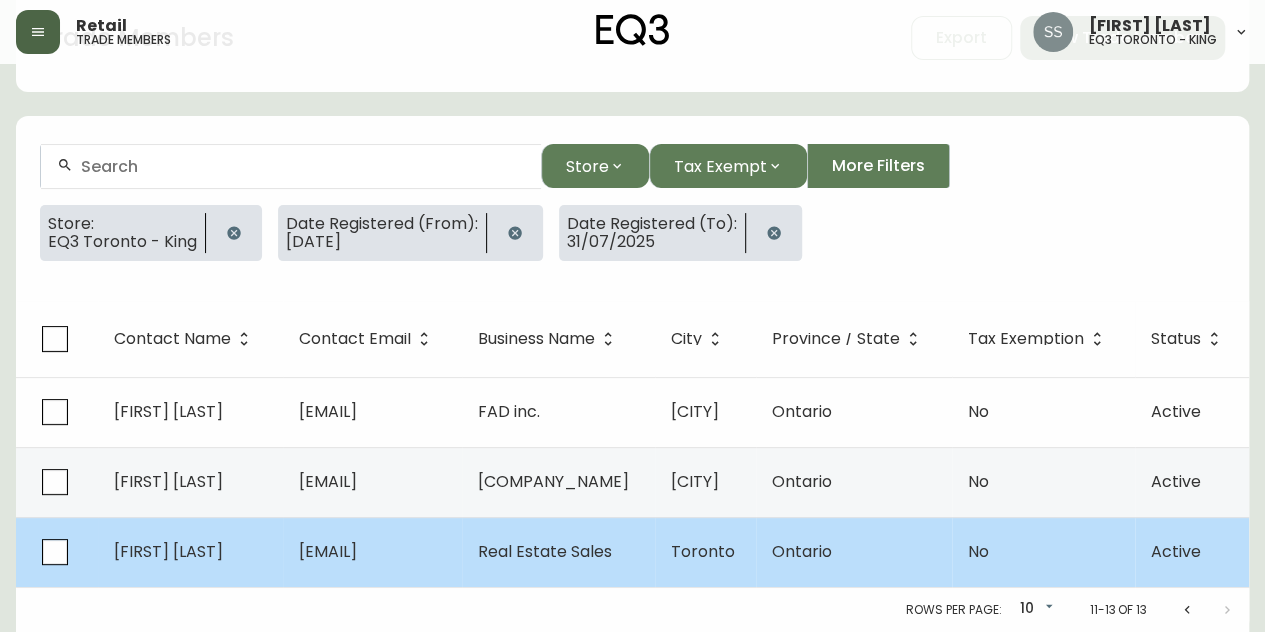 click on "[EMAIL]" at bounding box center [372, 552] 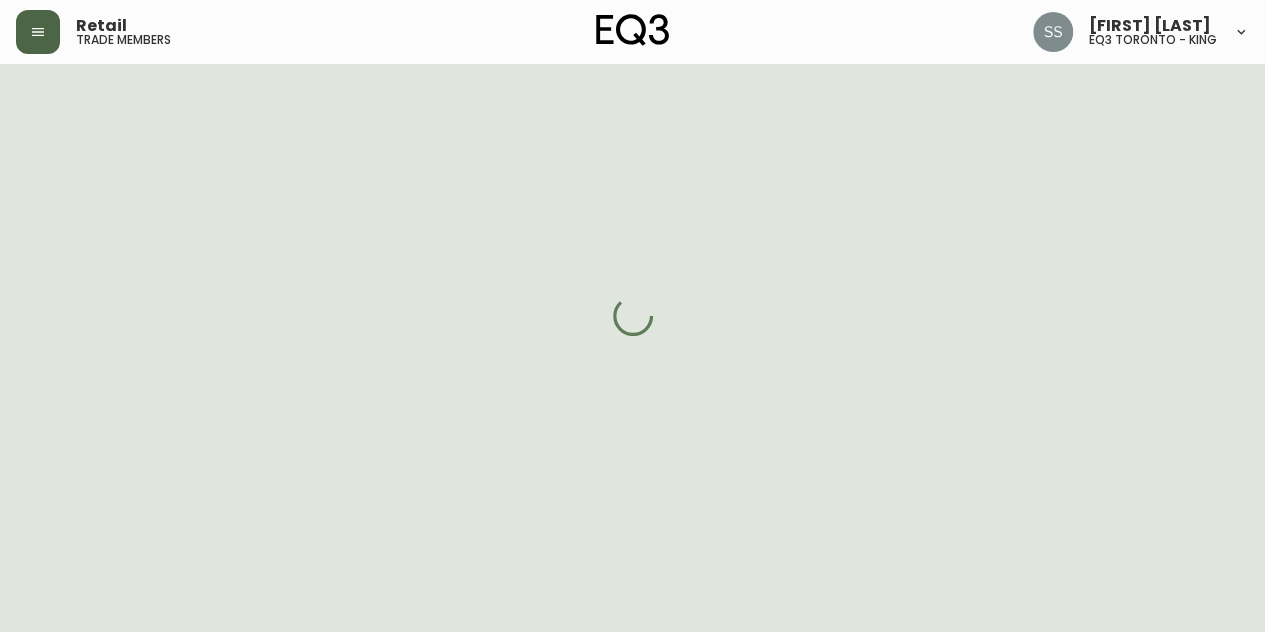 select on "ON" 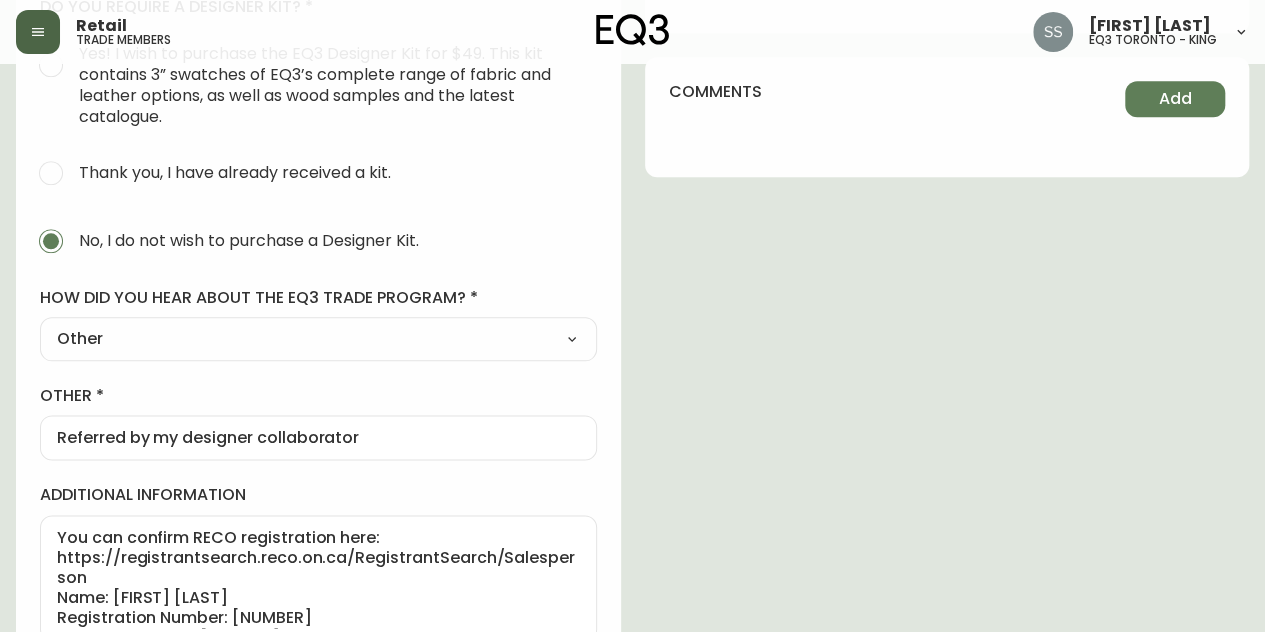 scroll, scrollTop: 1068, scrollLeft: 0, axis: vertical 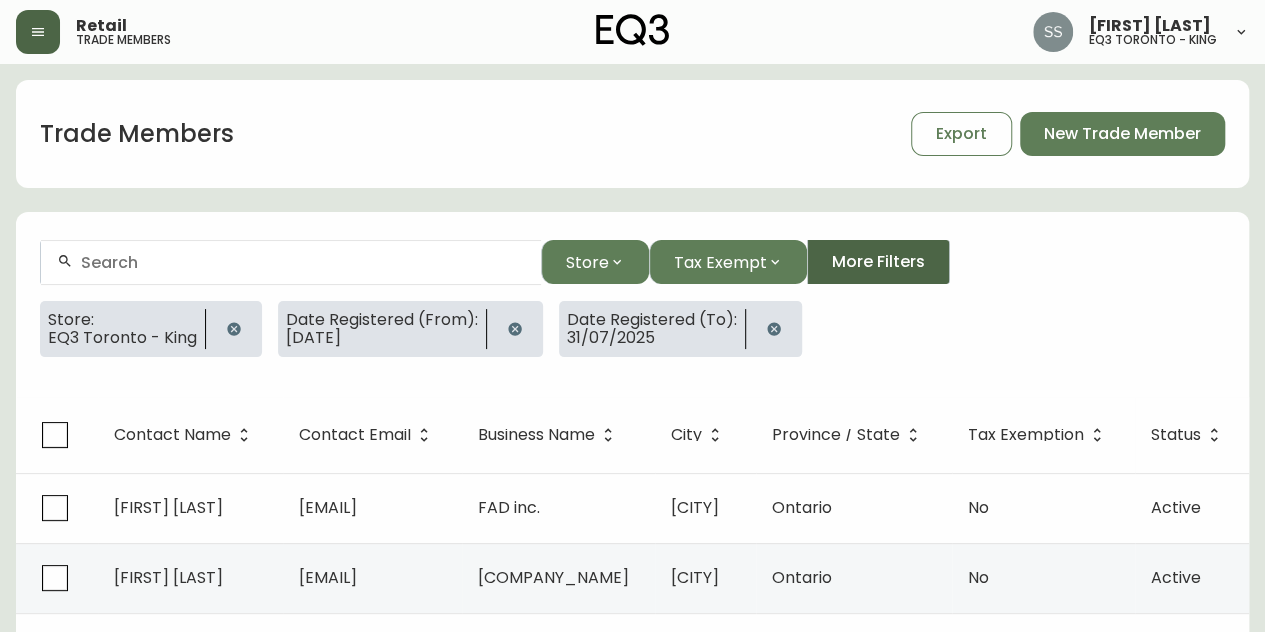click on "More Filters" at bounding box center [878, 262] 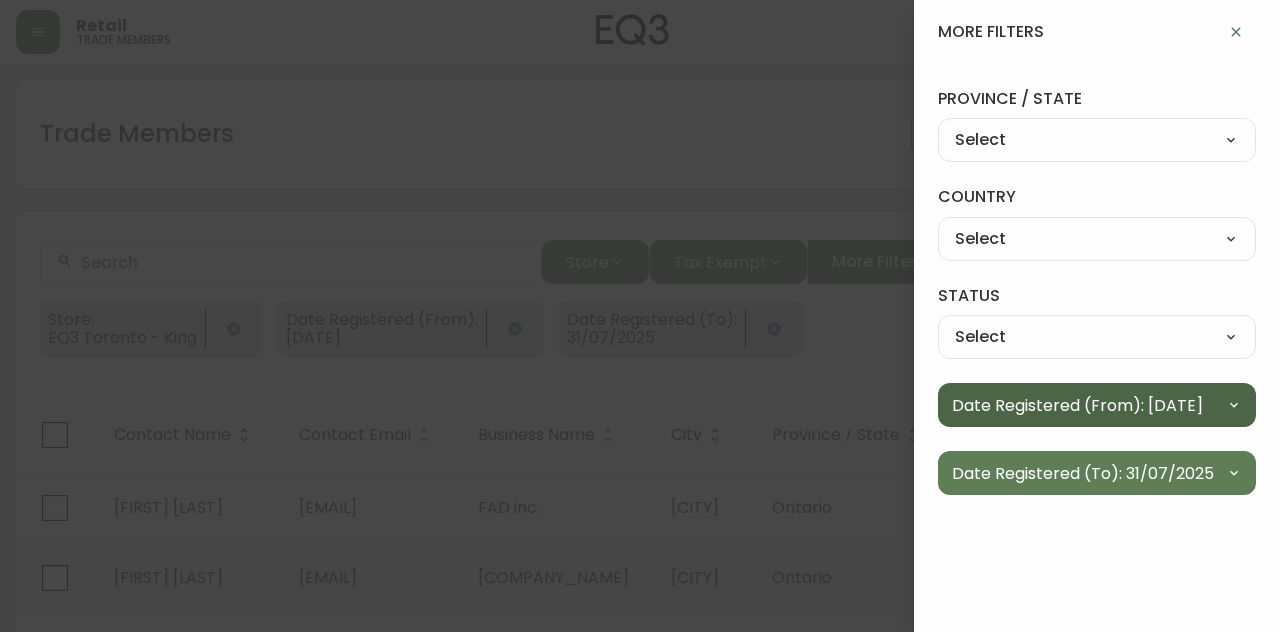 click on "Date Registered (From): [DATE]" at bounding box center (1077, 405) 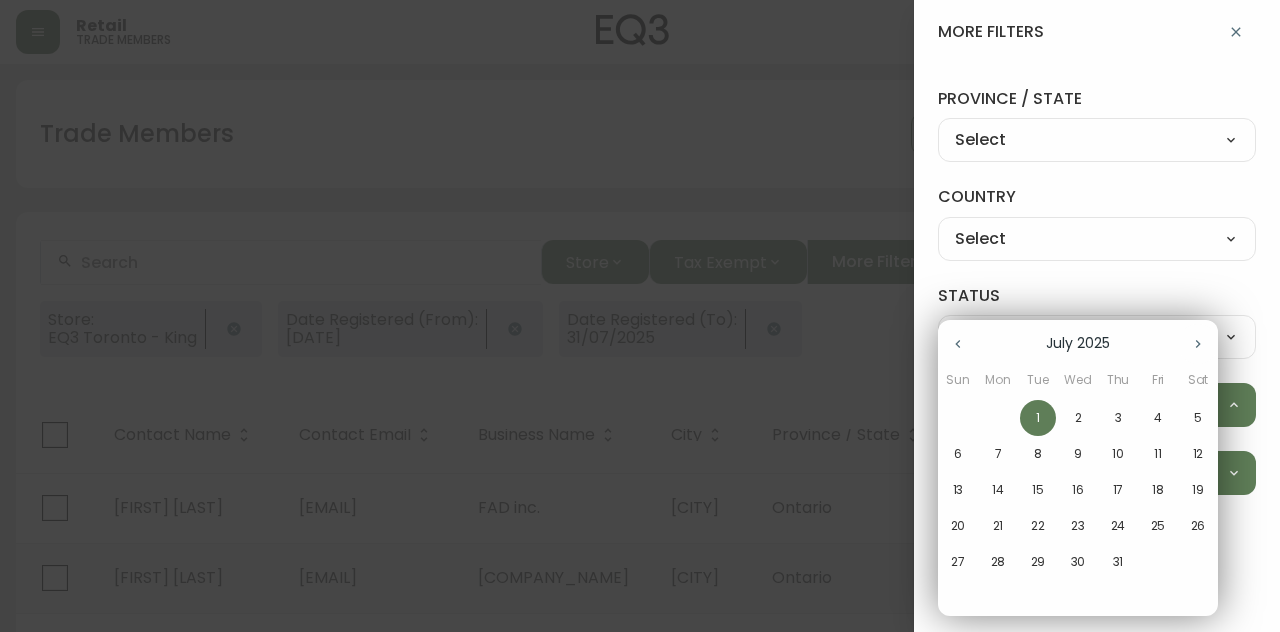 click at bounding box center [958, 344] 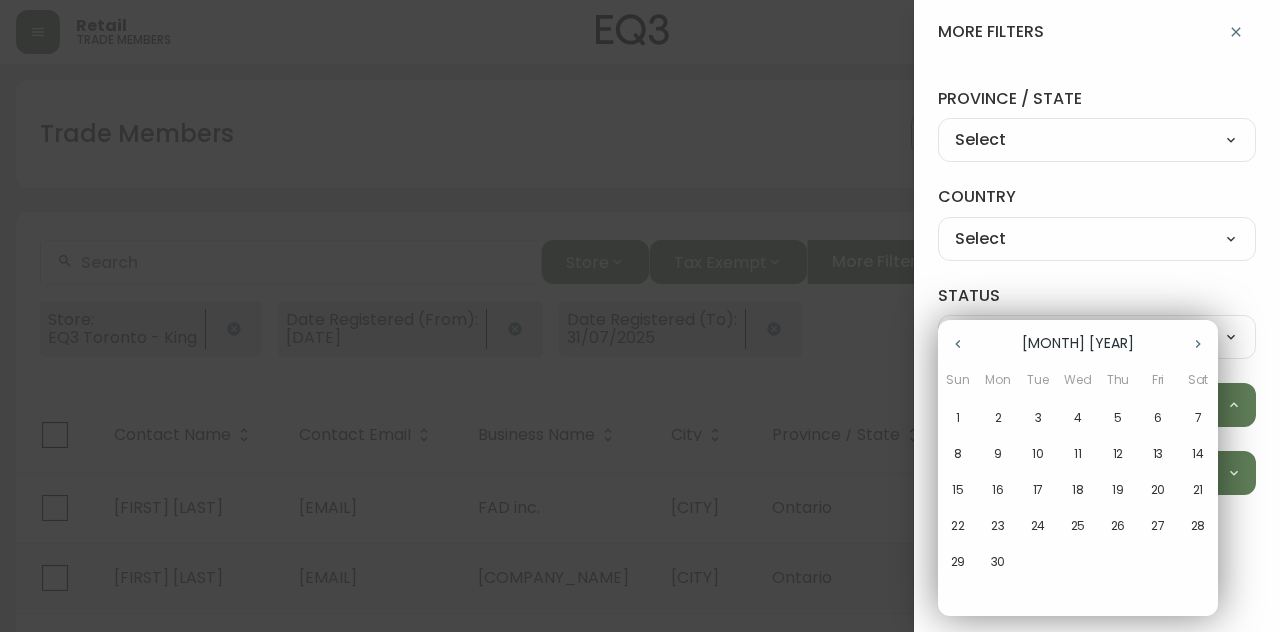 click on "1" at bounding box center [958, 418] 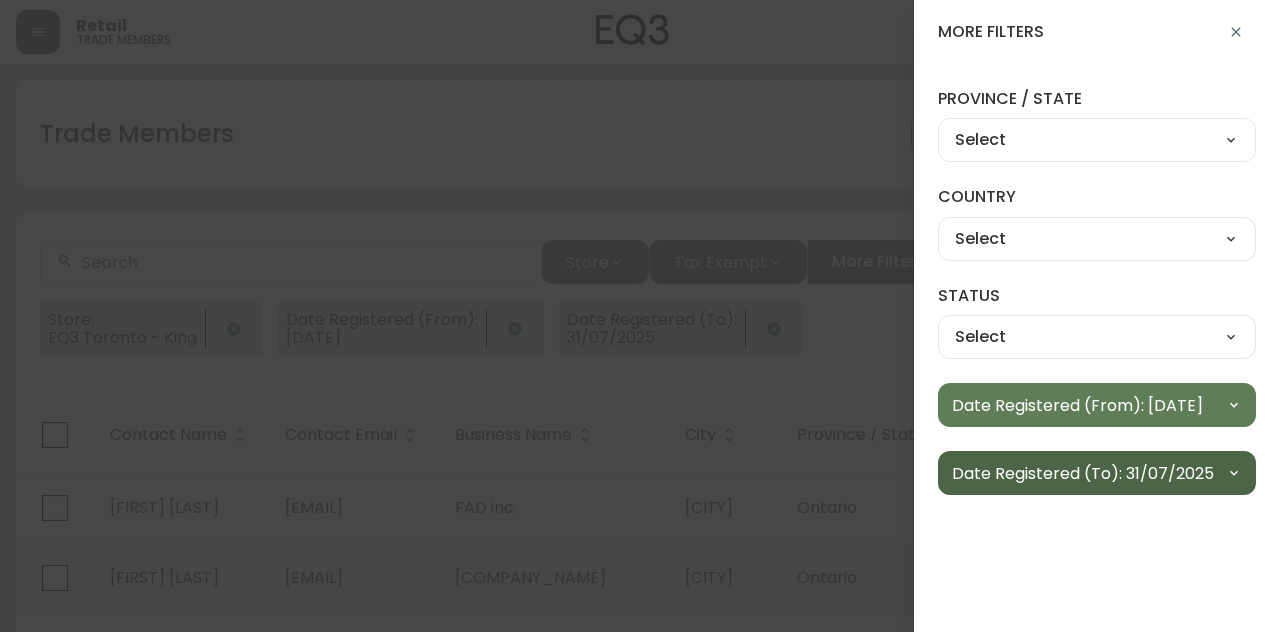click on "Date Registered (To): 31/07/2025" at bounding box center (1083, 473) 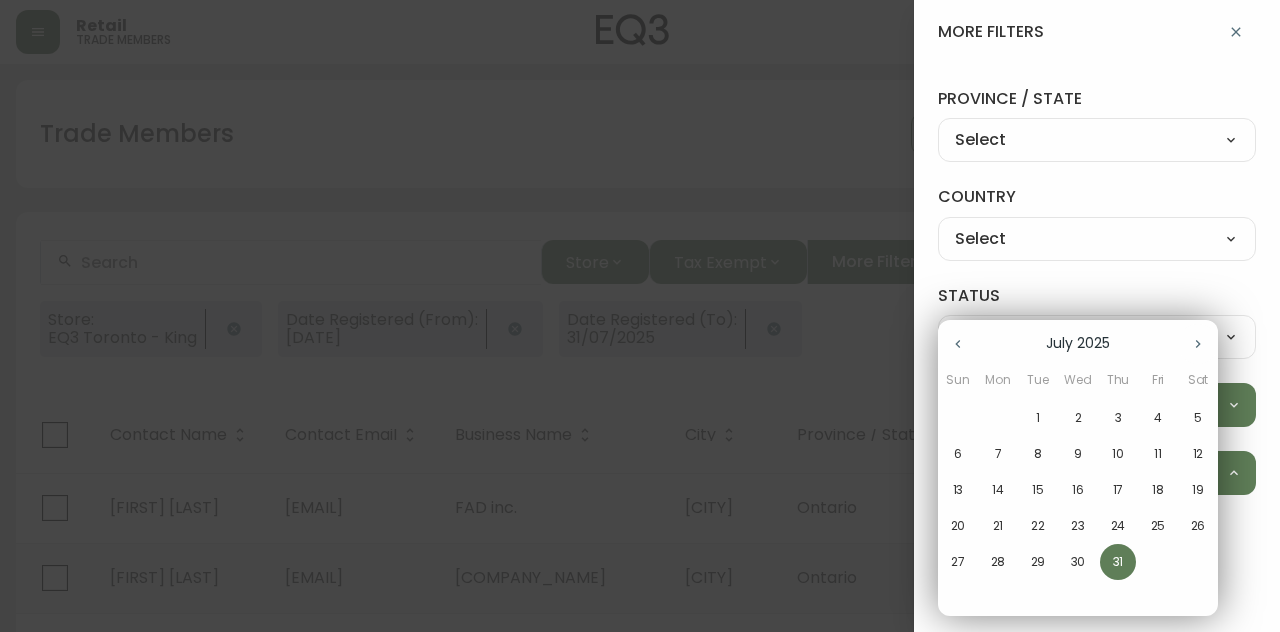 click 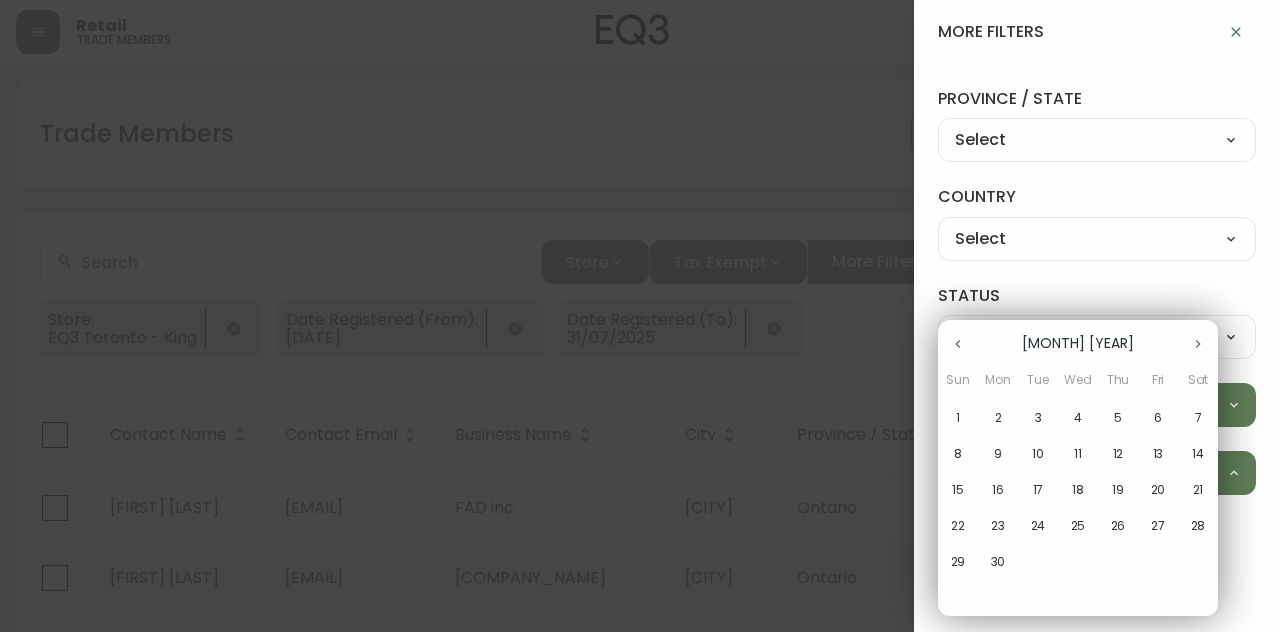 click on "30" at bounding box center (998, 562) 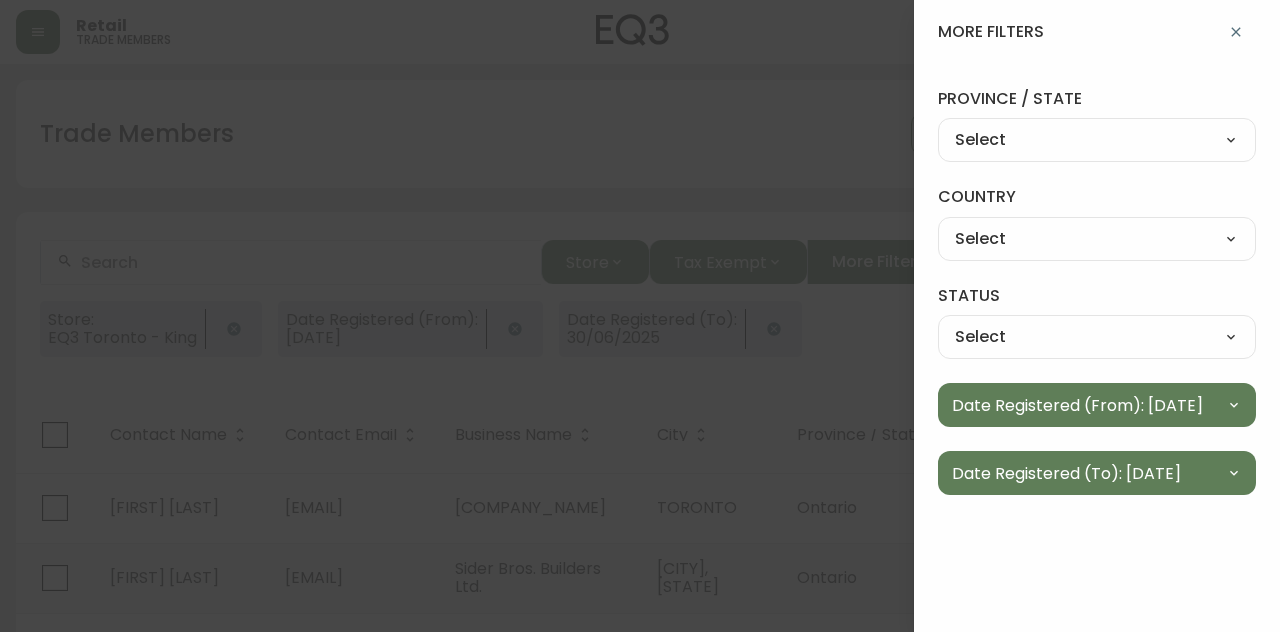 click at bounding box center (640, 316) 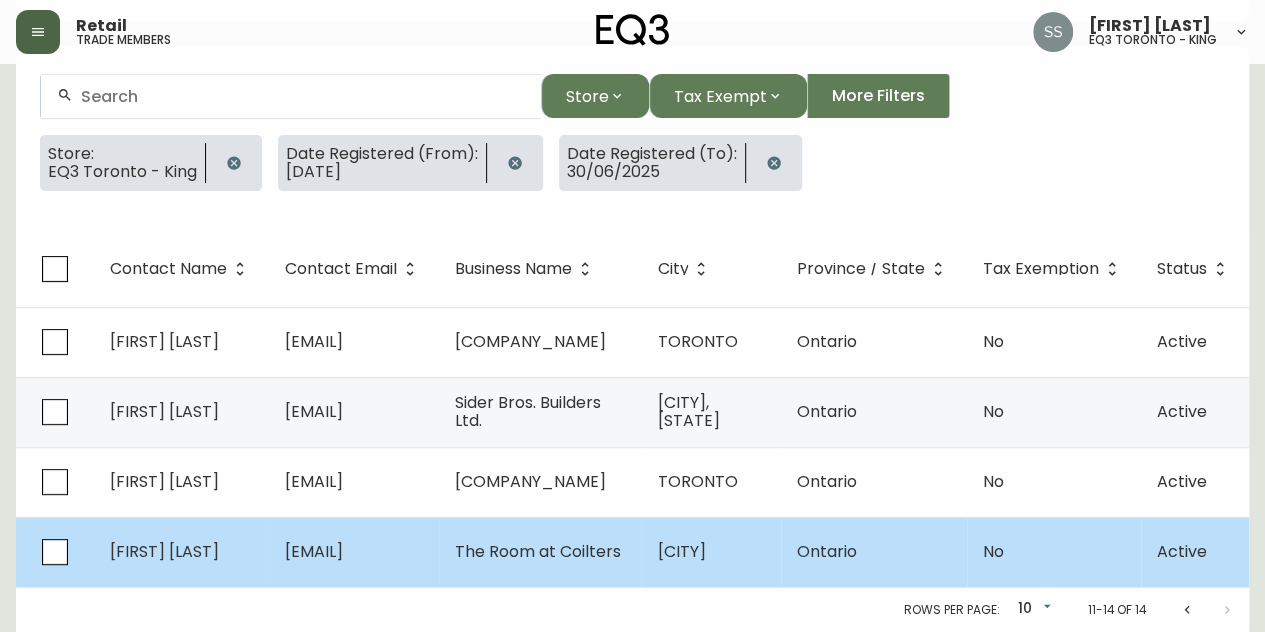 scroll, scrollTop: 180, scrollLeft: 0, axis: vertical 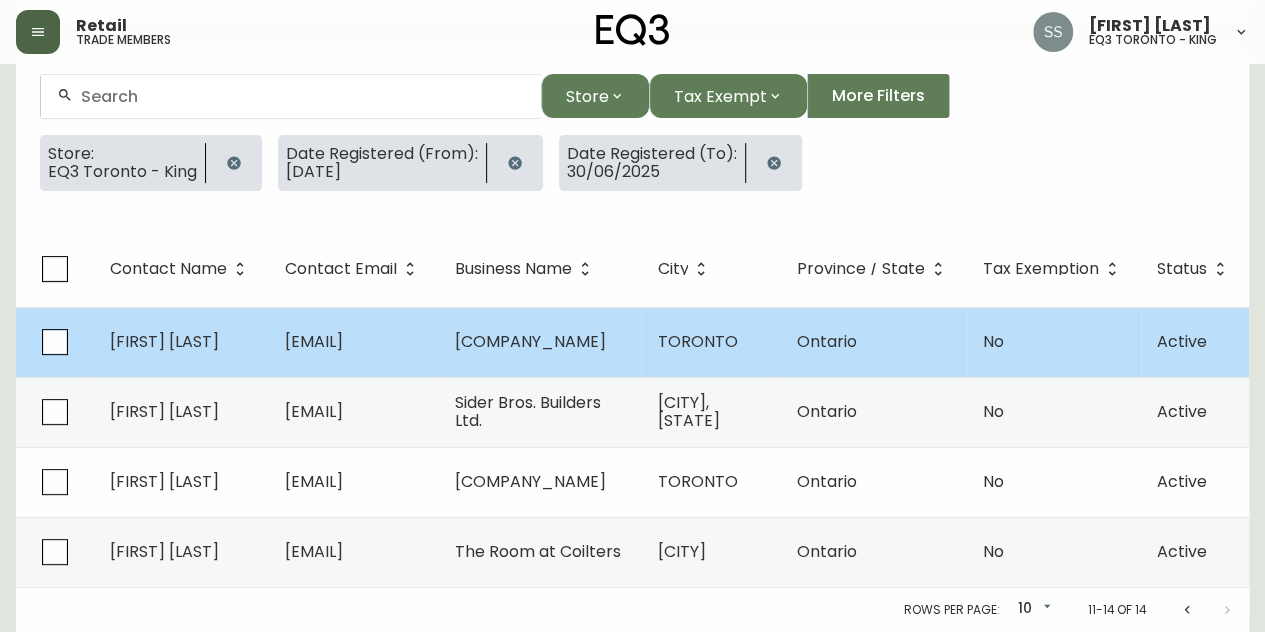 click on "[FIRST] [LAST]" at bounding box center (181, 342) 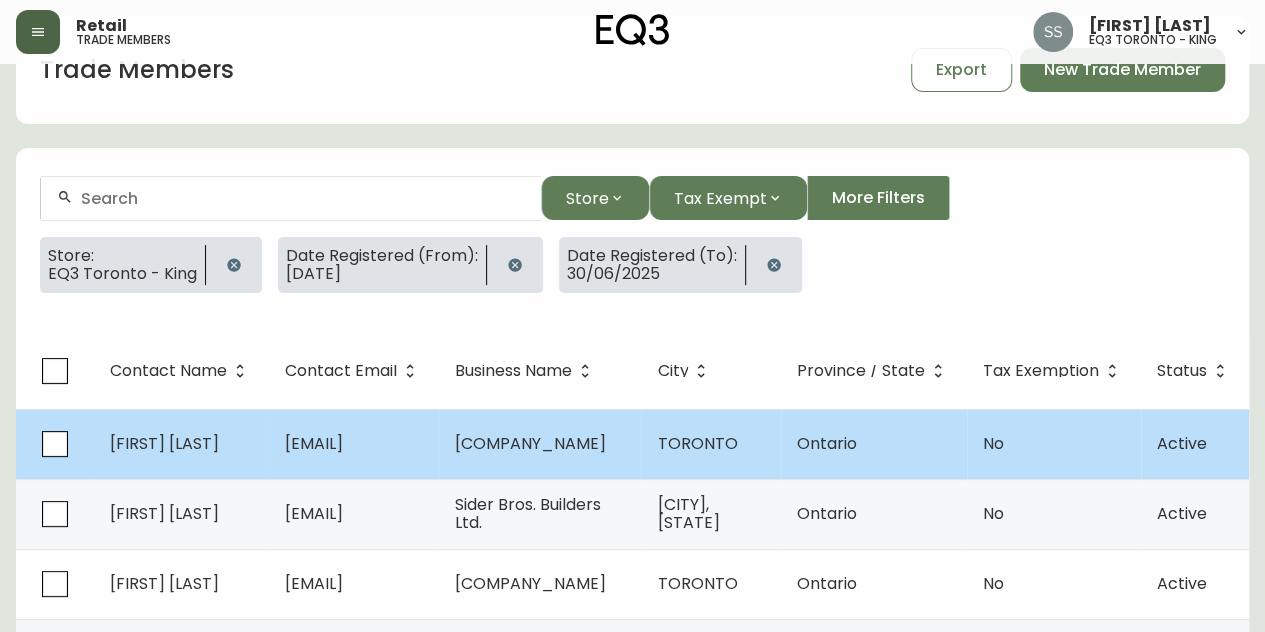 select on "ON" 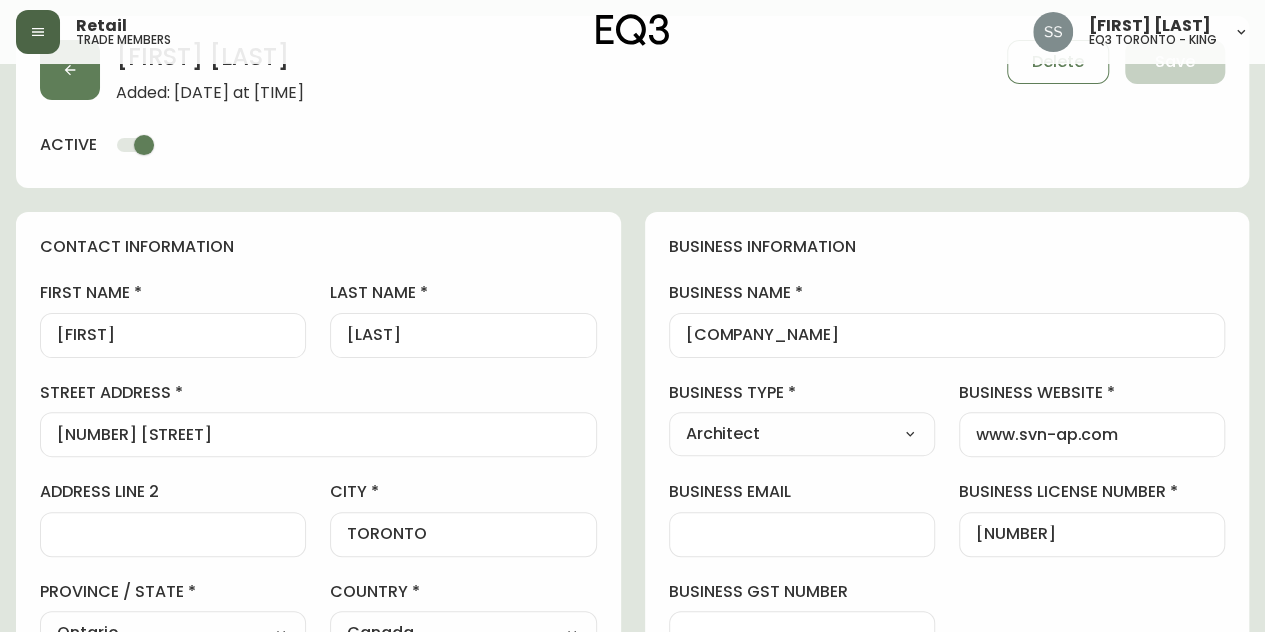 type on "EQ3 Toronto - King" 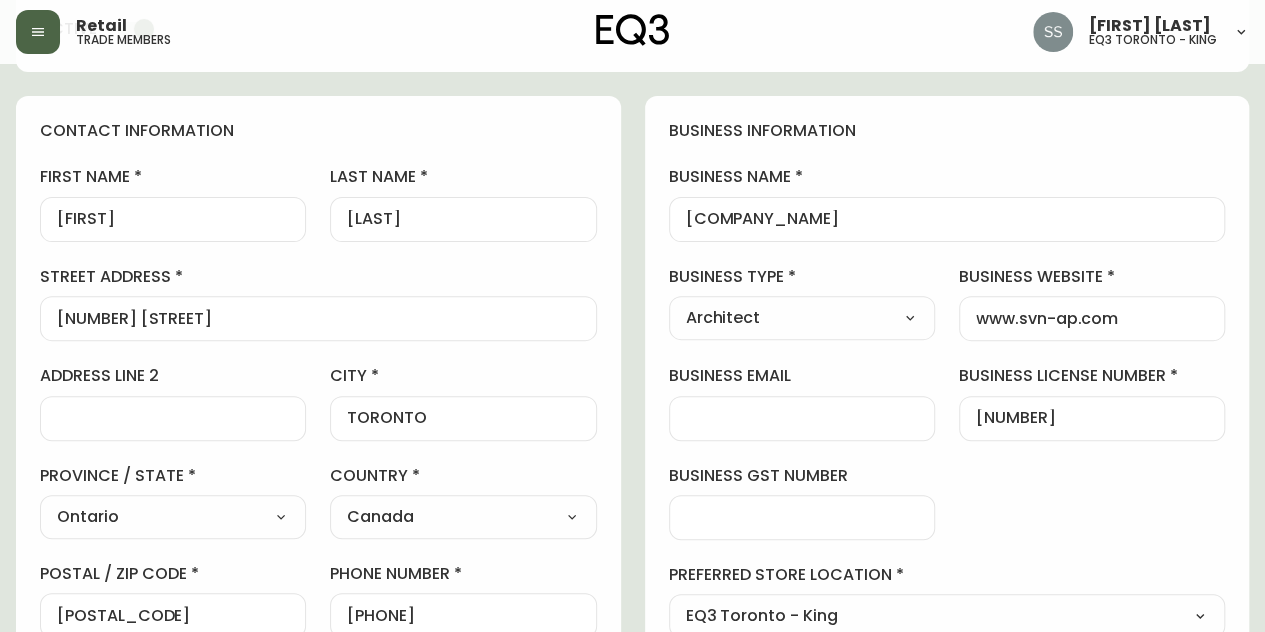 select on "cjw10z96r007p6gs0hn5531do" 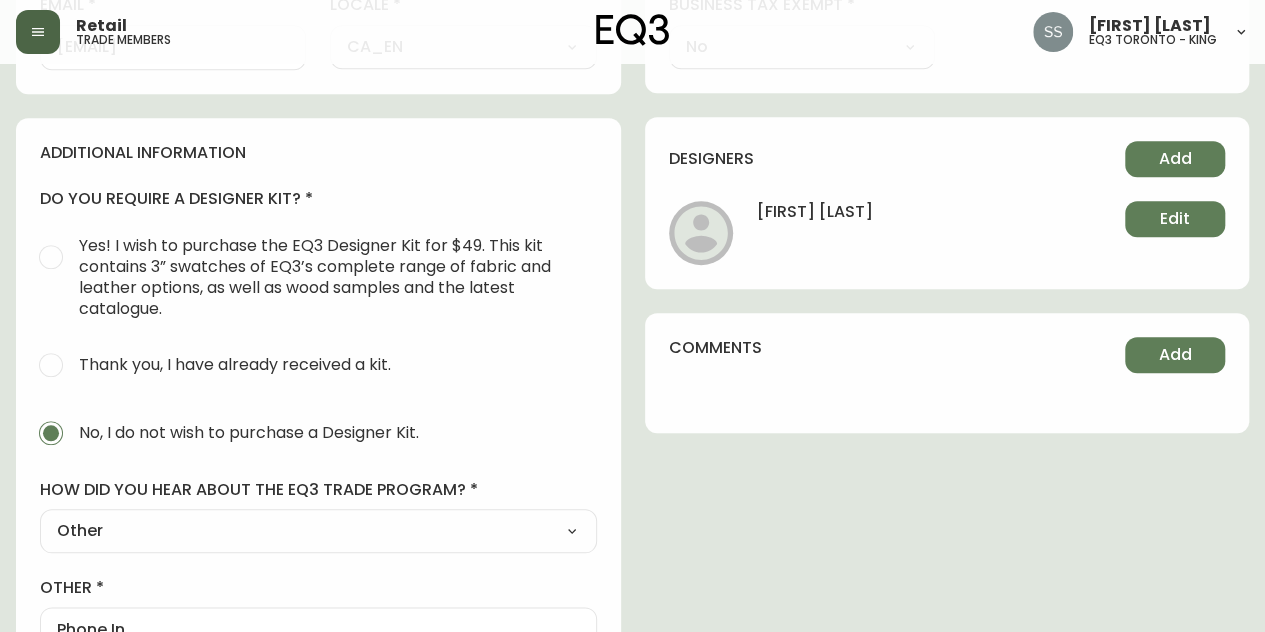 scroll, scrollTop: 1068, scrollLeft: 0, axis: vertical 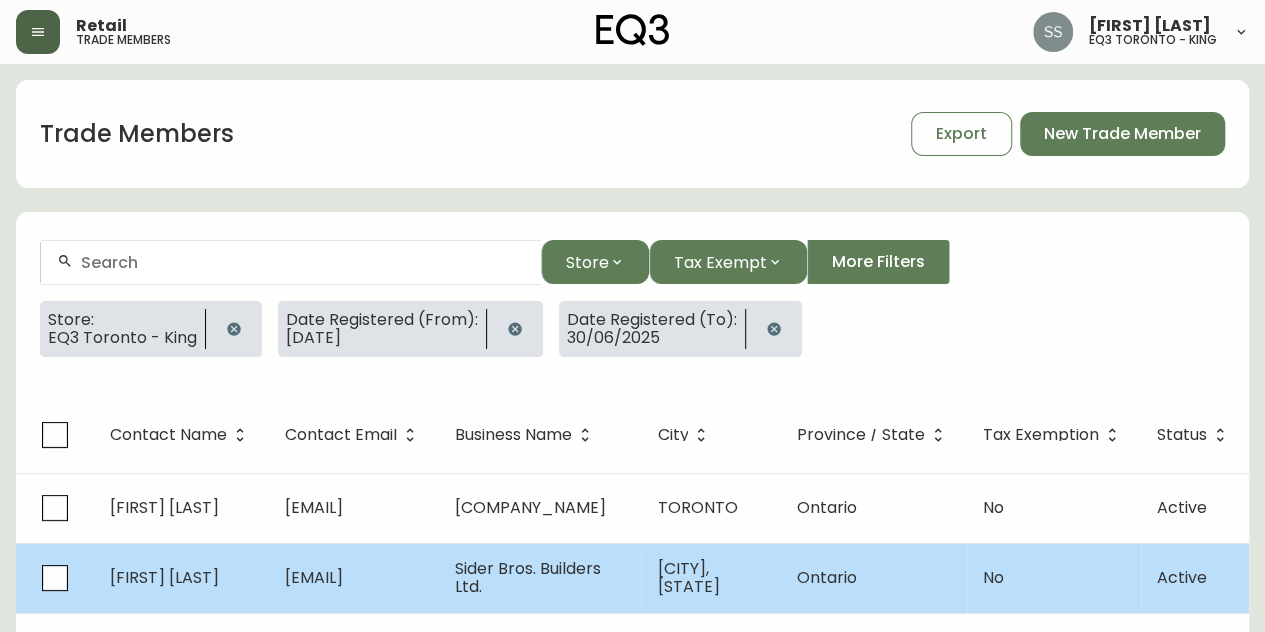 click on "[EMAIL]" at bounding box center (314, 577) 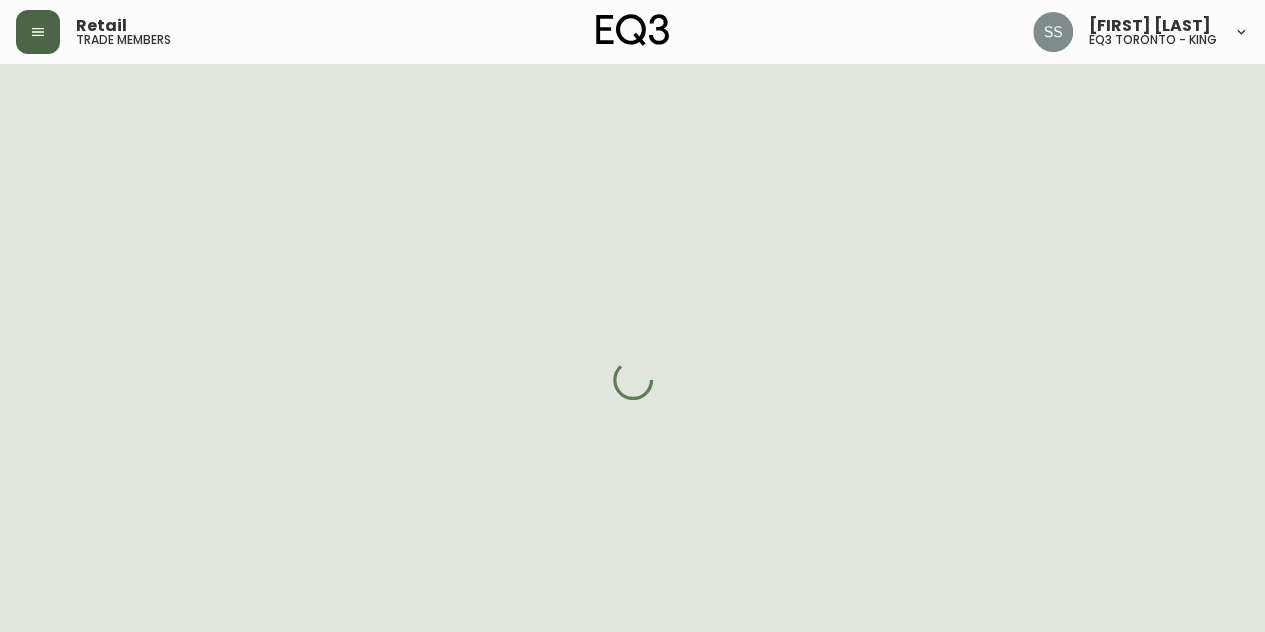 select on "ON" 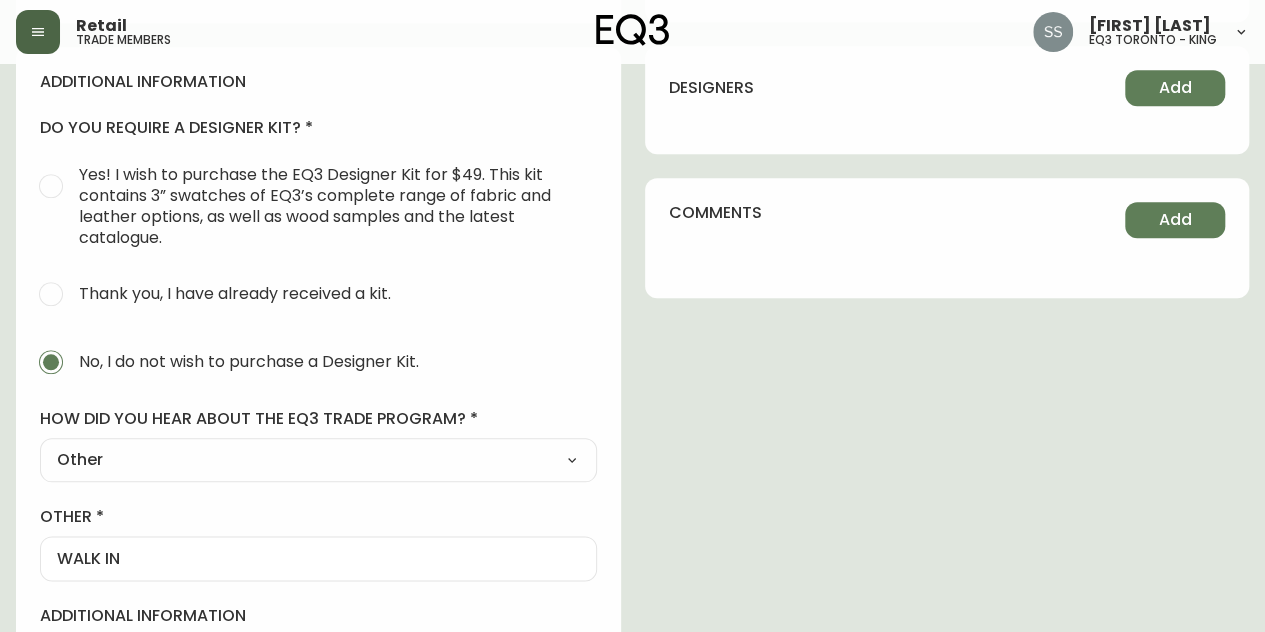 scroll, scrollTop: 1000, scrollLeft: 0, axis: vertical 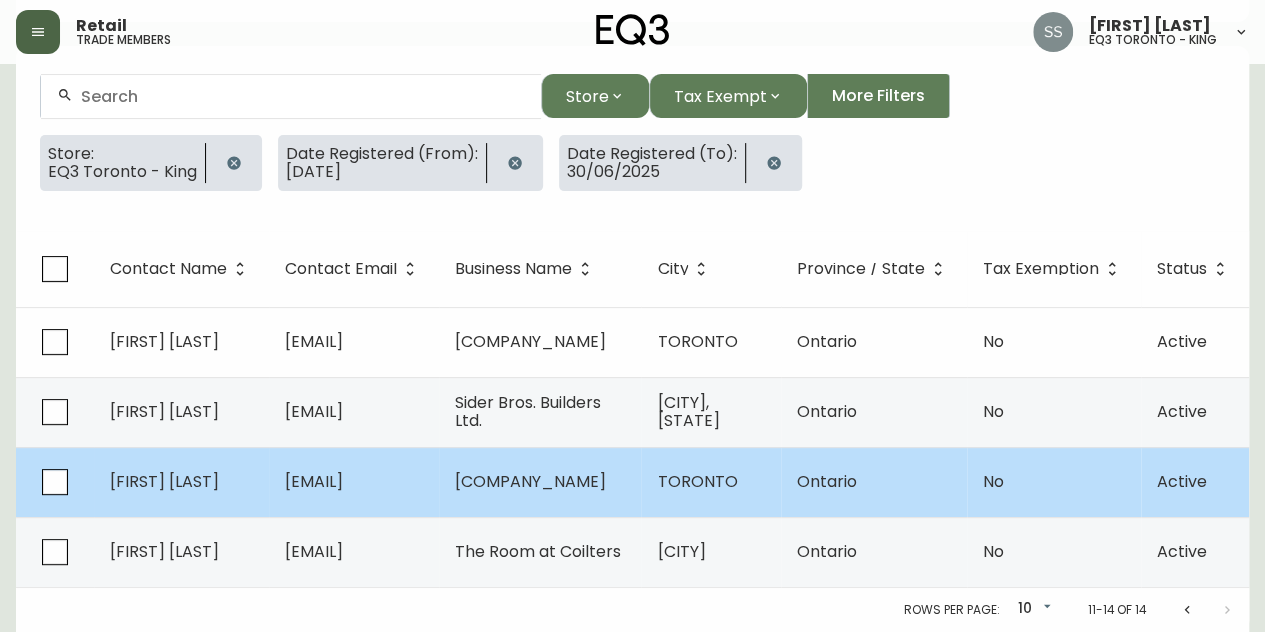 click on "[EMAIL]" at bounding box center [314, 481] 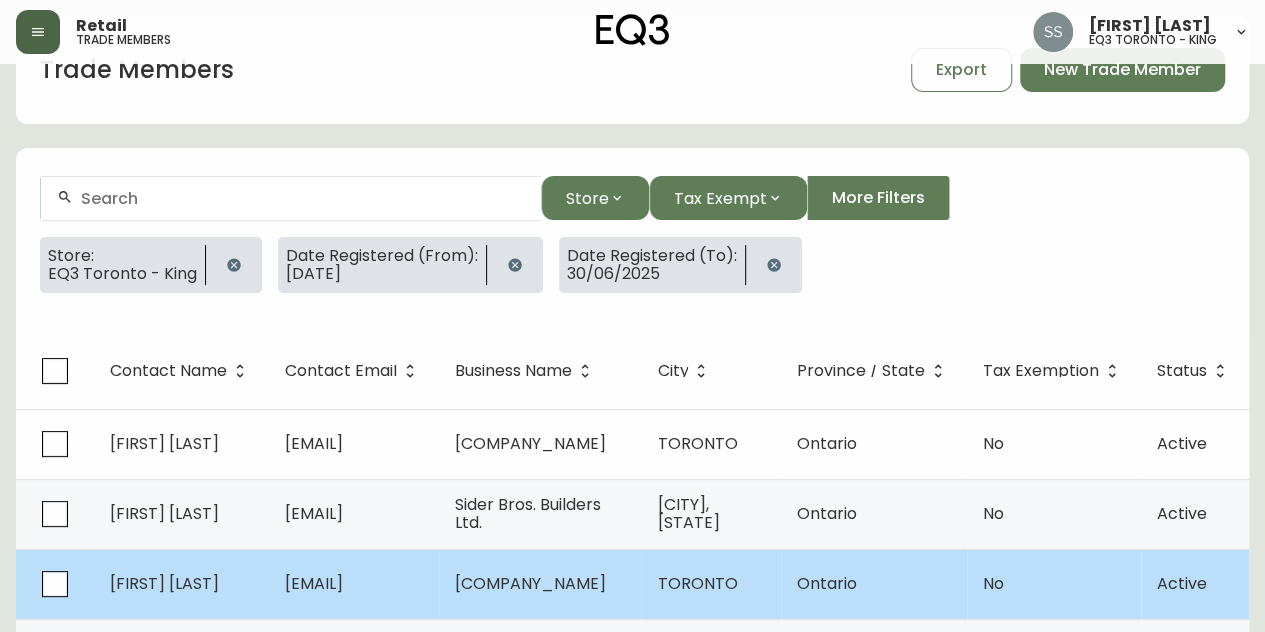 select on "ON" 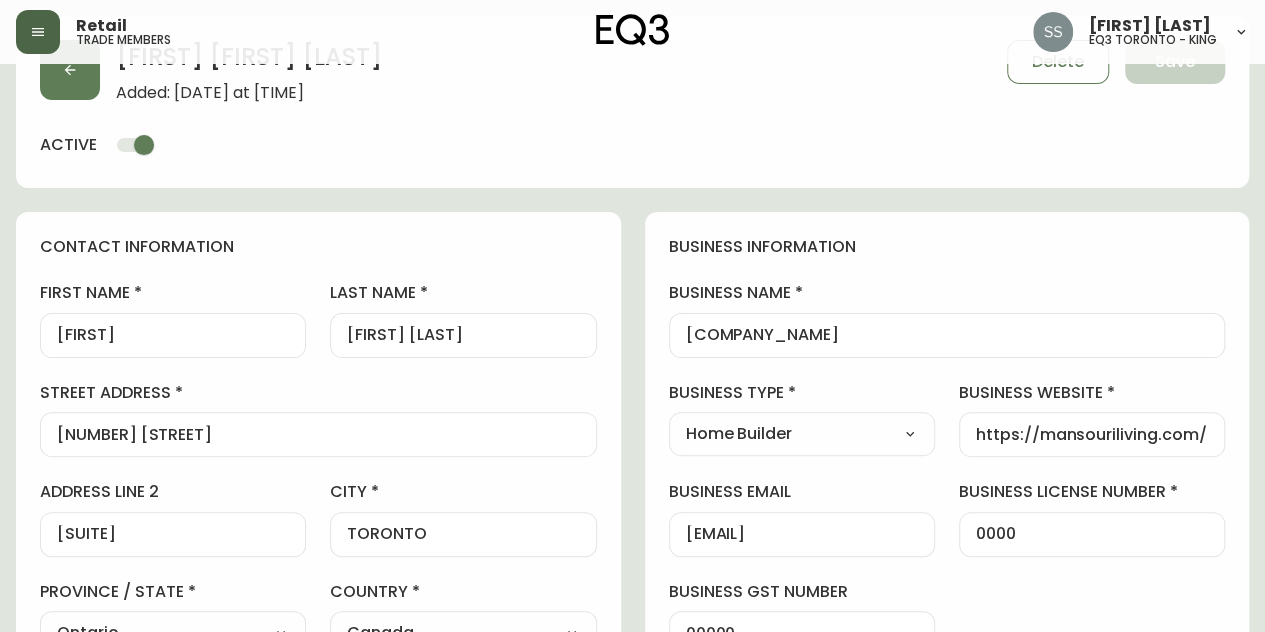 scroll, scrollTop: 180, scrollLeft: 0, axis: vertical 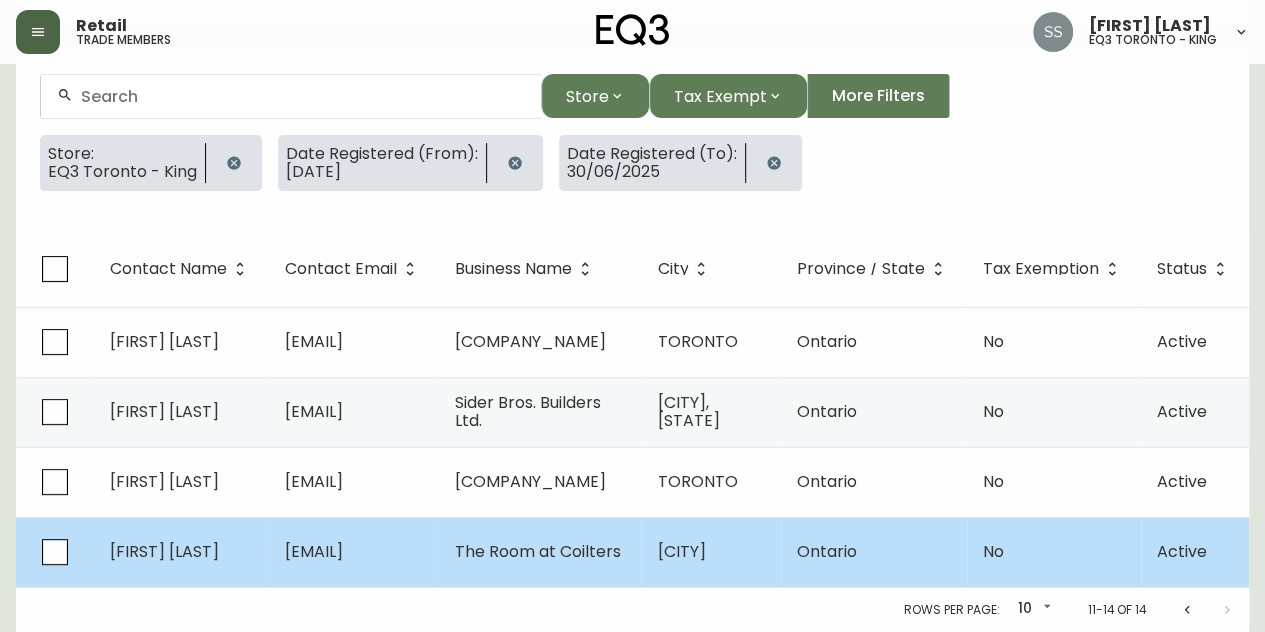 click on "[EMAIL]" at bounding box center [314, 551] 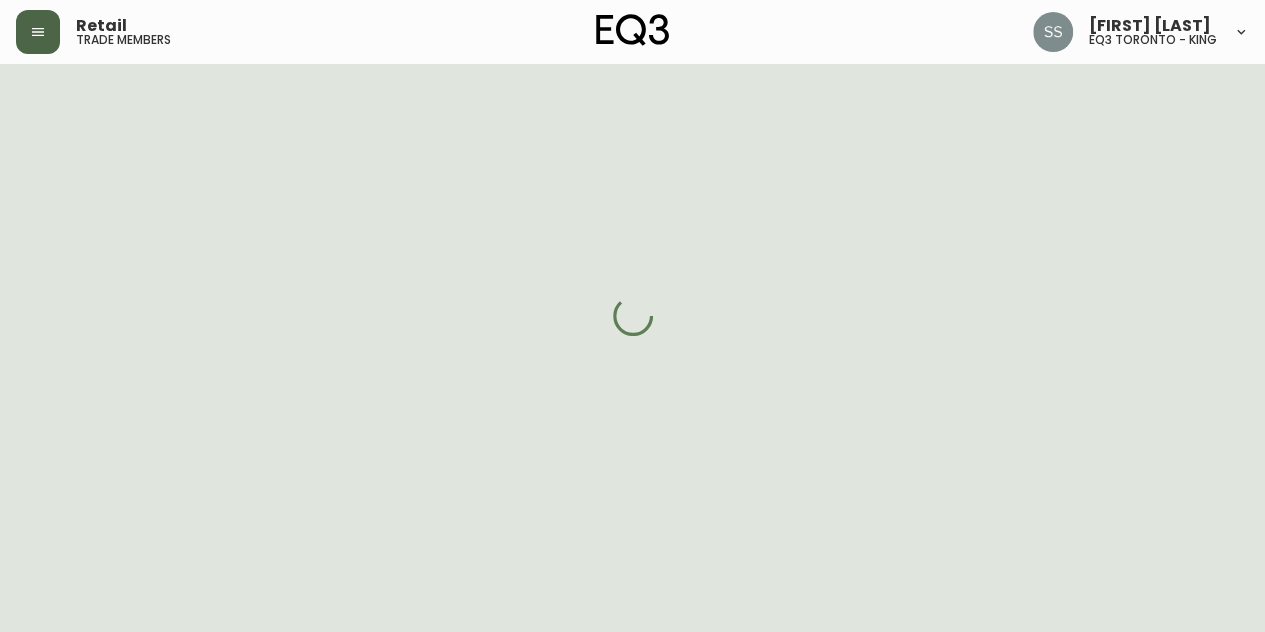 select on "ON" 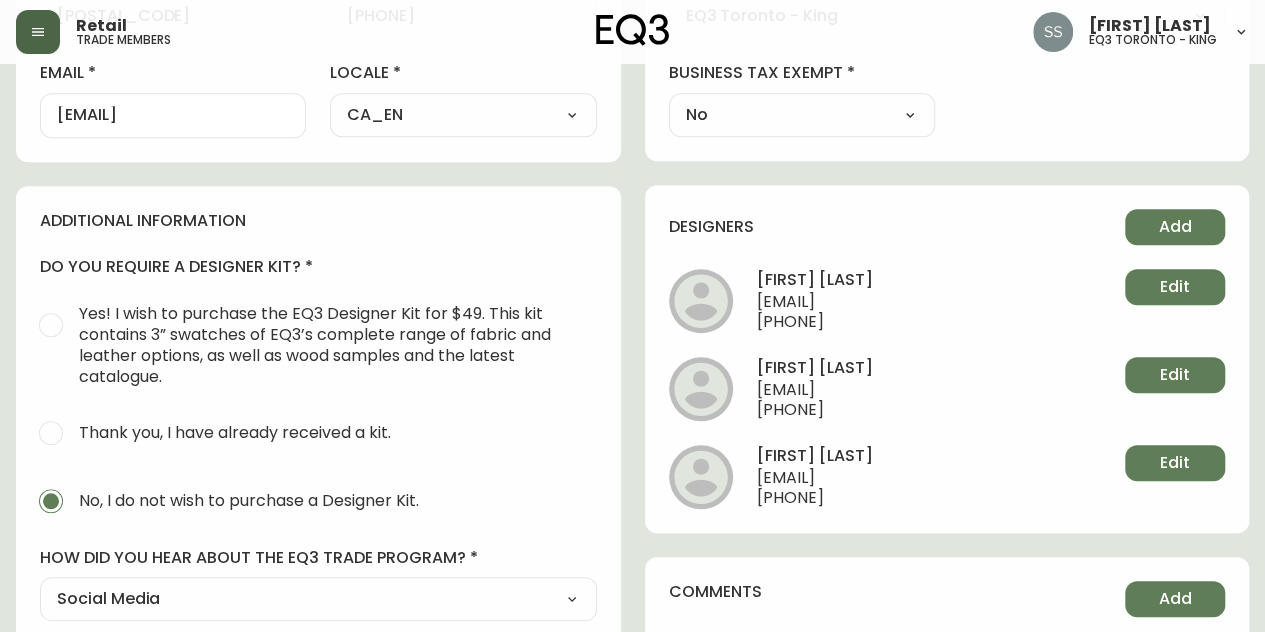 scroll, scrollTop: 969, scrollLeft: 0, axis: vertical 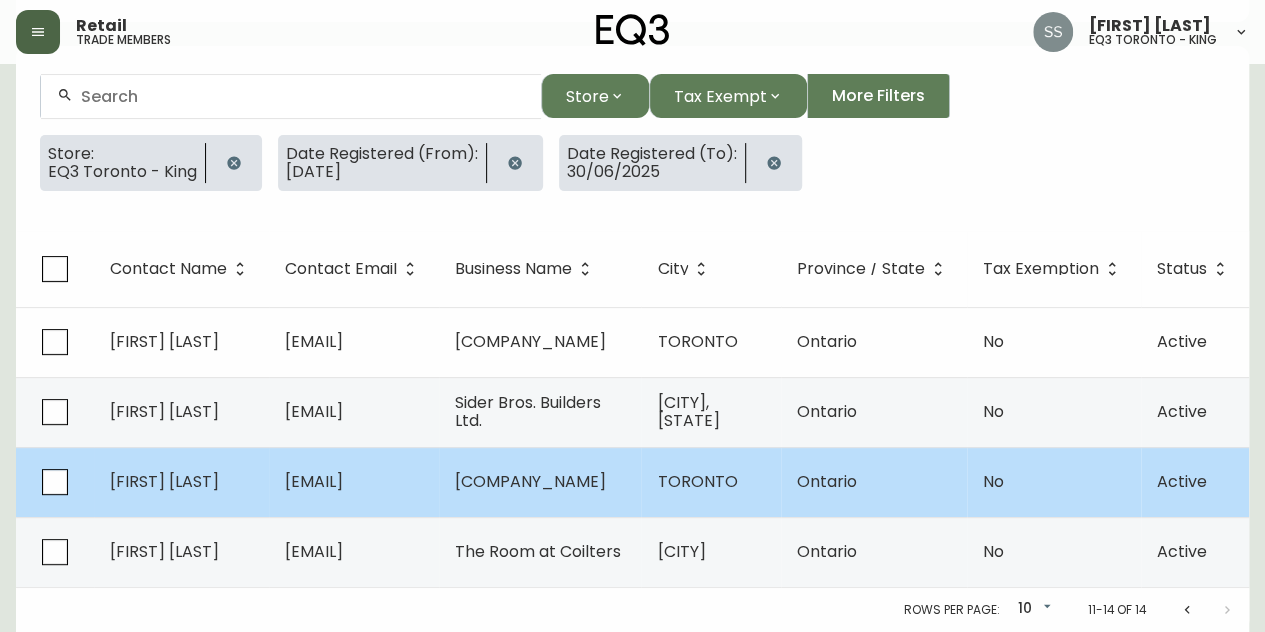 click on "[EMAIL]" at bounding box center (354, 482) 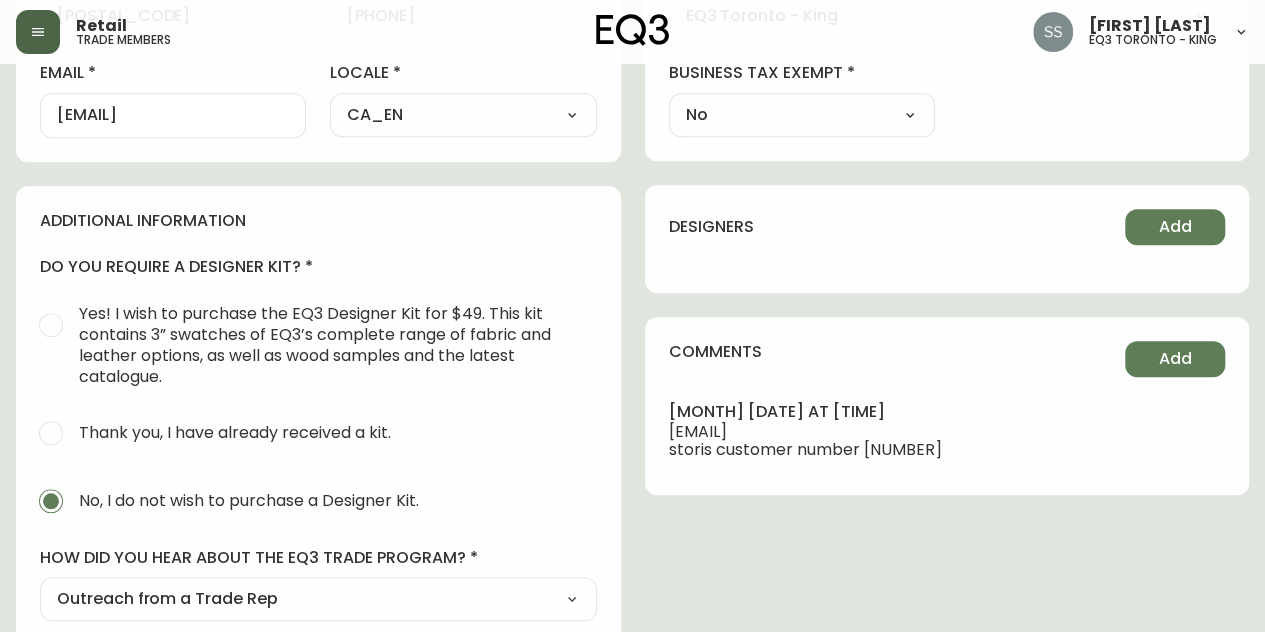 scroll, scrollTop: 969, scrollLeft: 0, axis: vertical 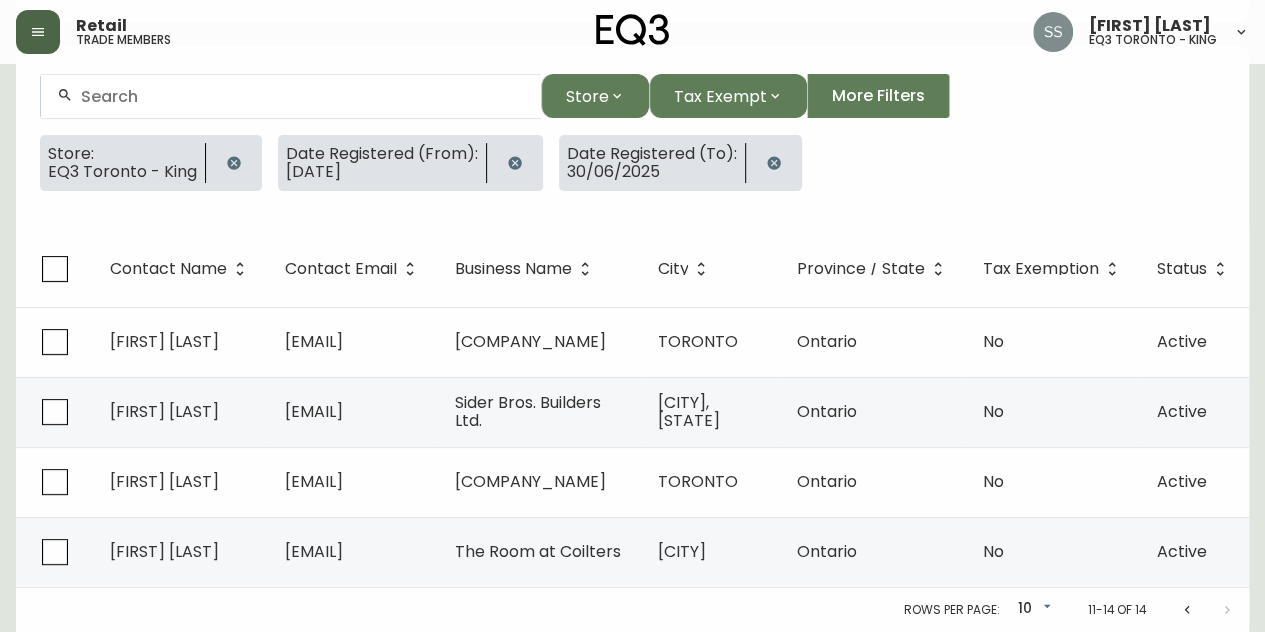 click 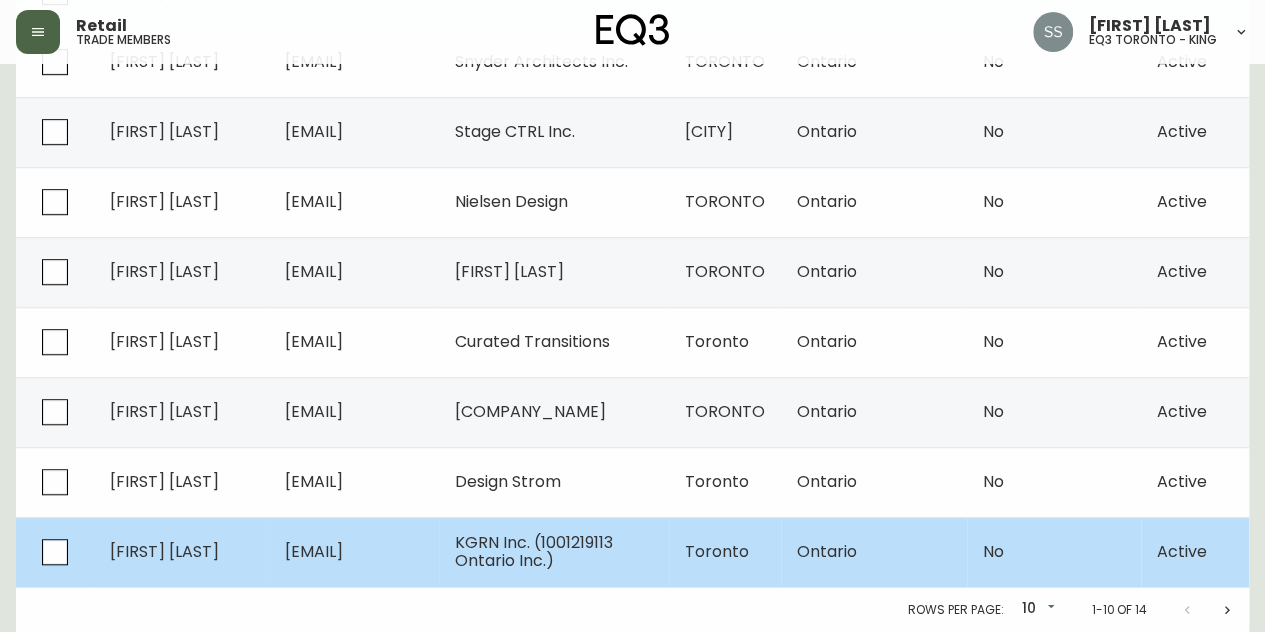 click on "[EMAIL]" at bounding box center (354, 552) 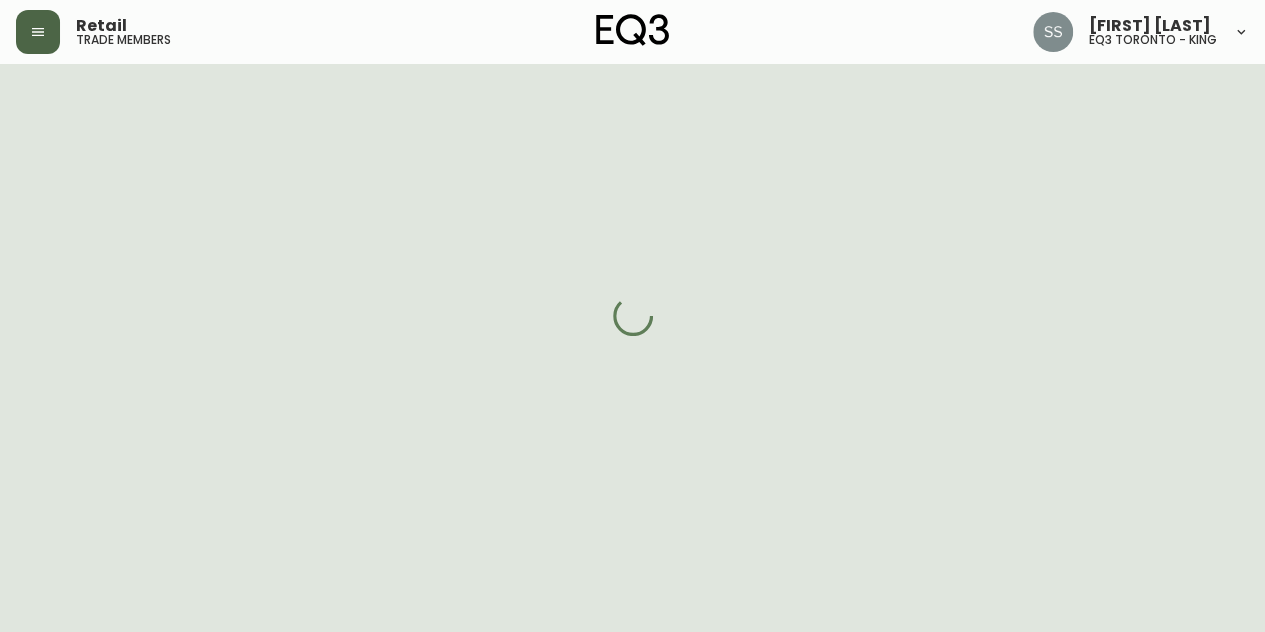 select on "ON" 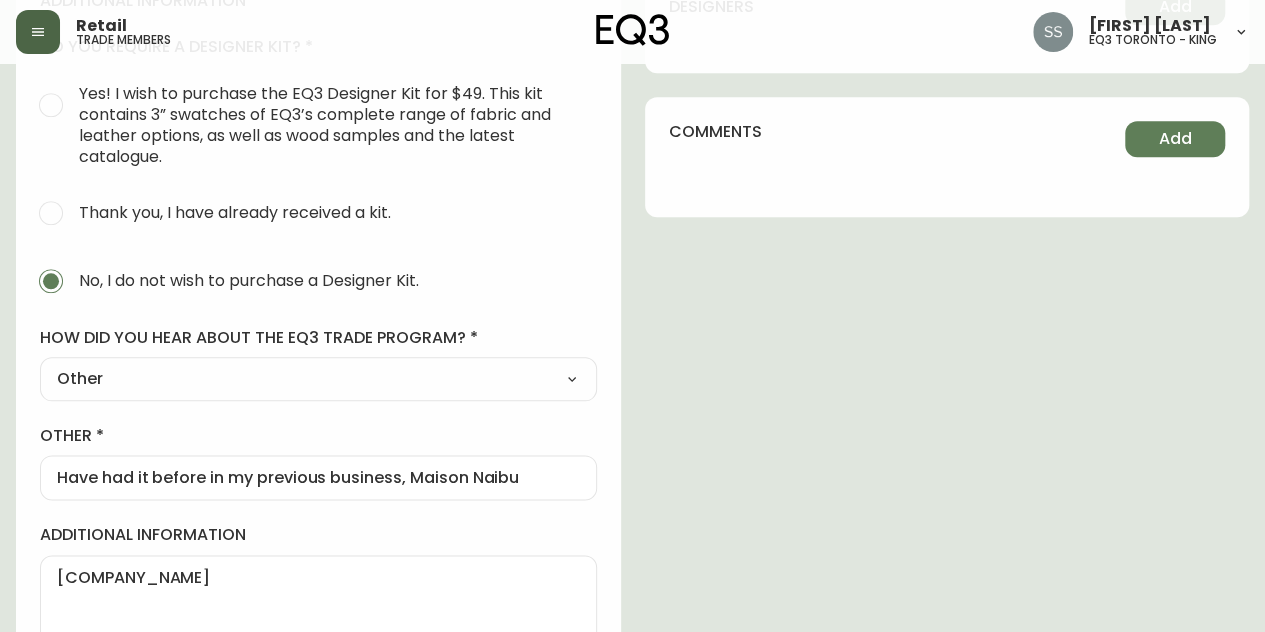 scroll, scrollTop: 1068, scrollLeft: 0, axis: vertical 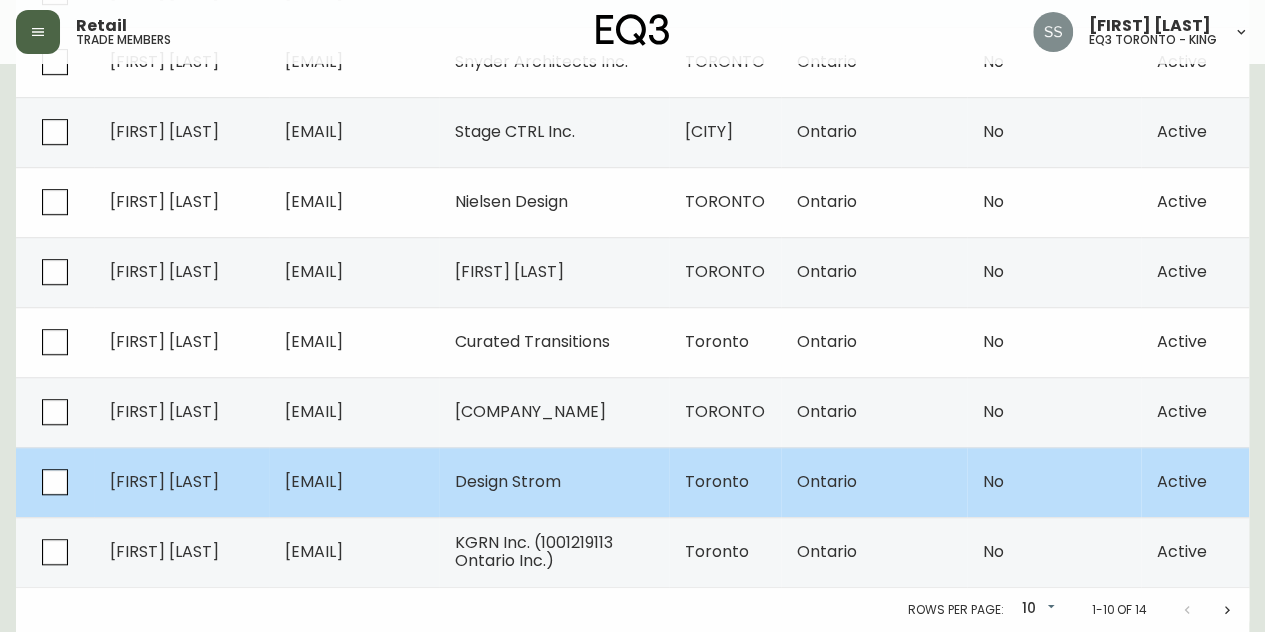 click on "[EMAIL]" at bounding box center (354, 482) 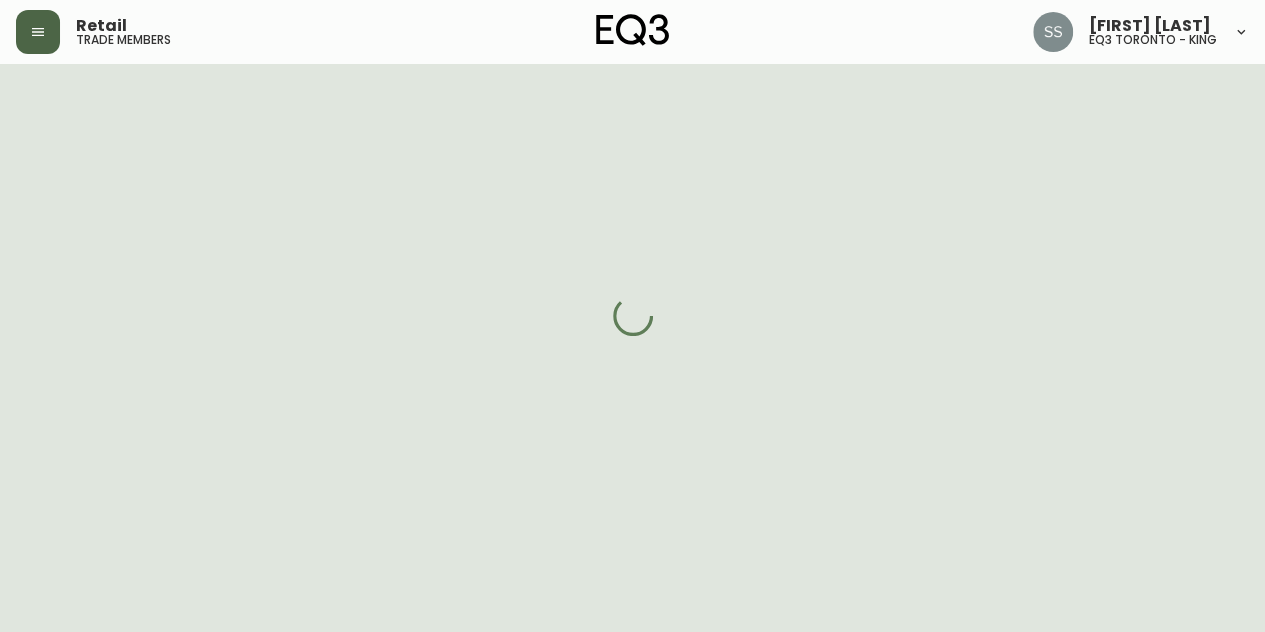 select on "ON" 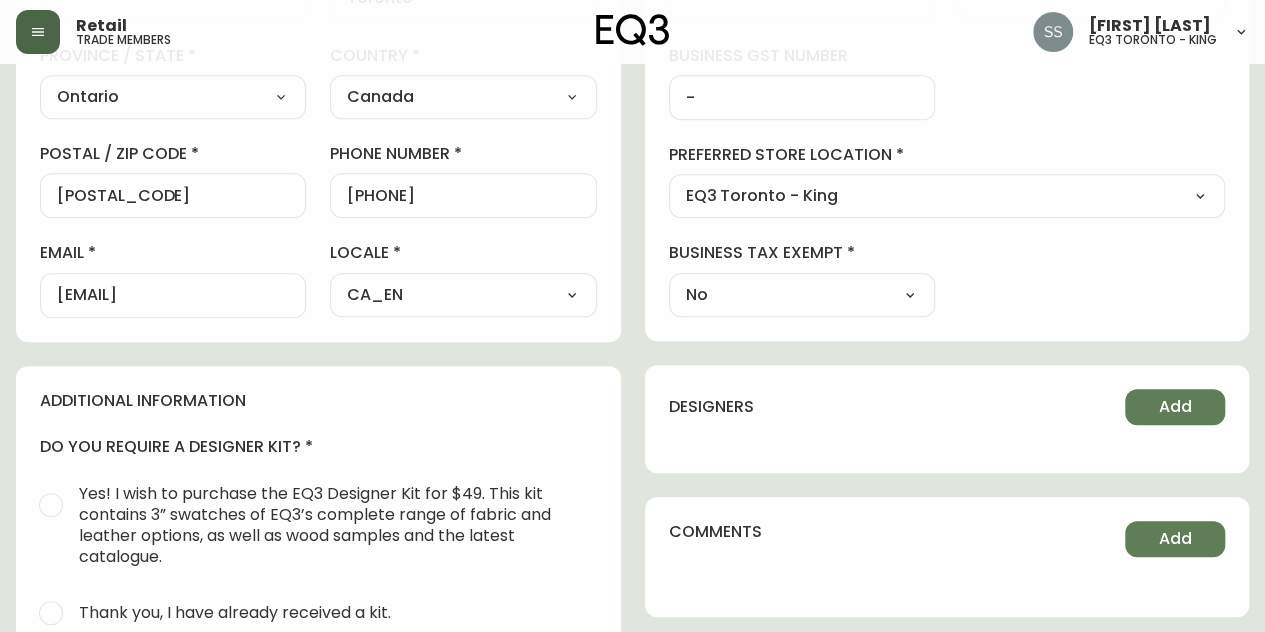 scroll, scrollTop: 1068, scrollLeft: 0, axis: vertical 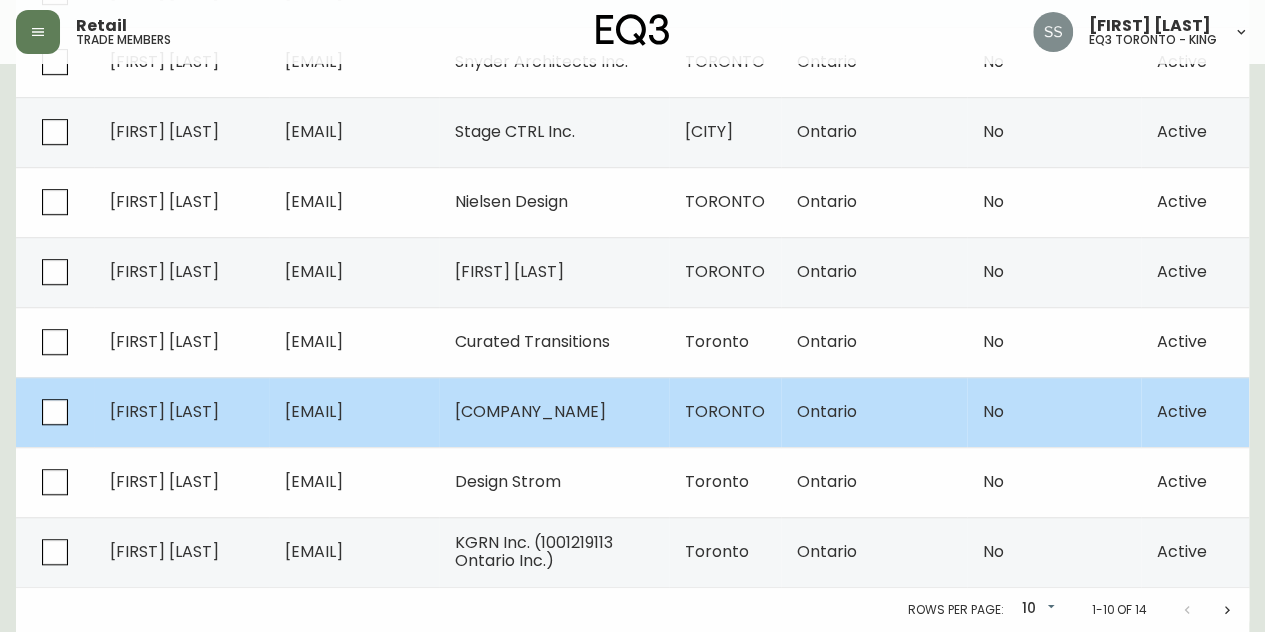 click on "[EMAIL]" at bounding box center [314, 411] 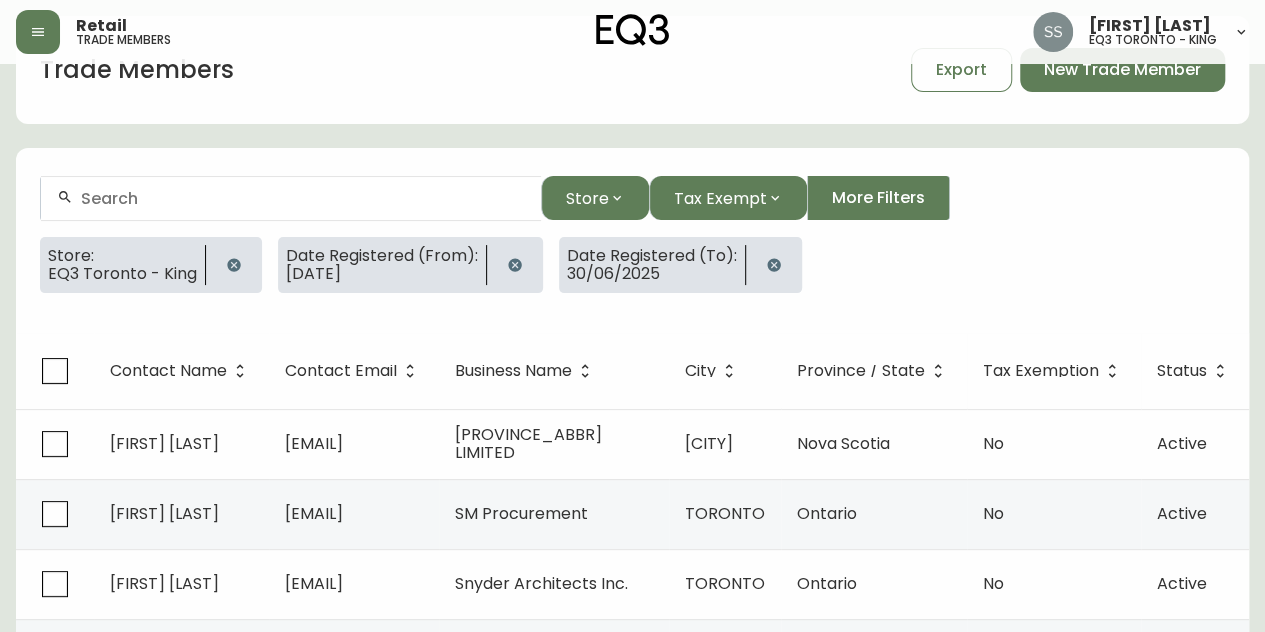 select on "ON" 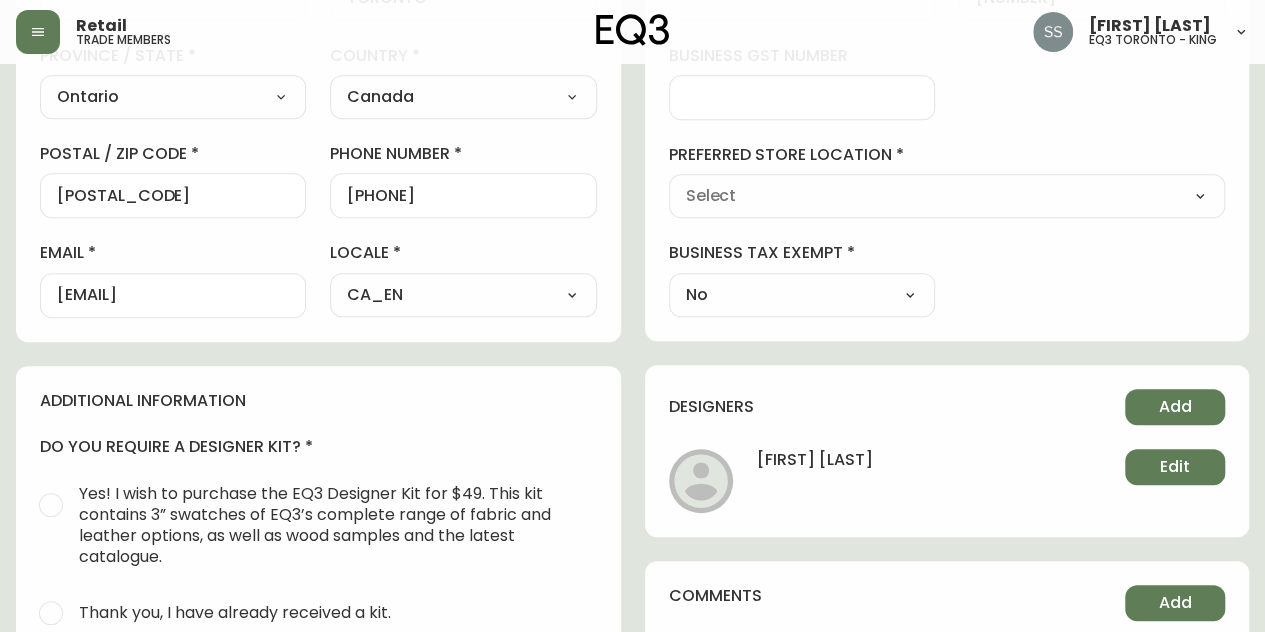 type on "EQ3 Toronto - King" 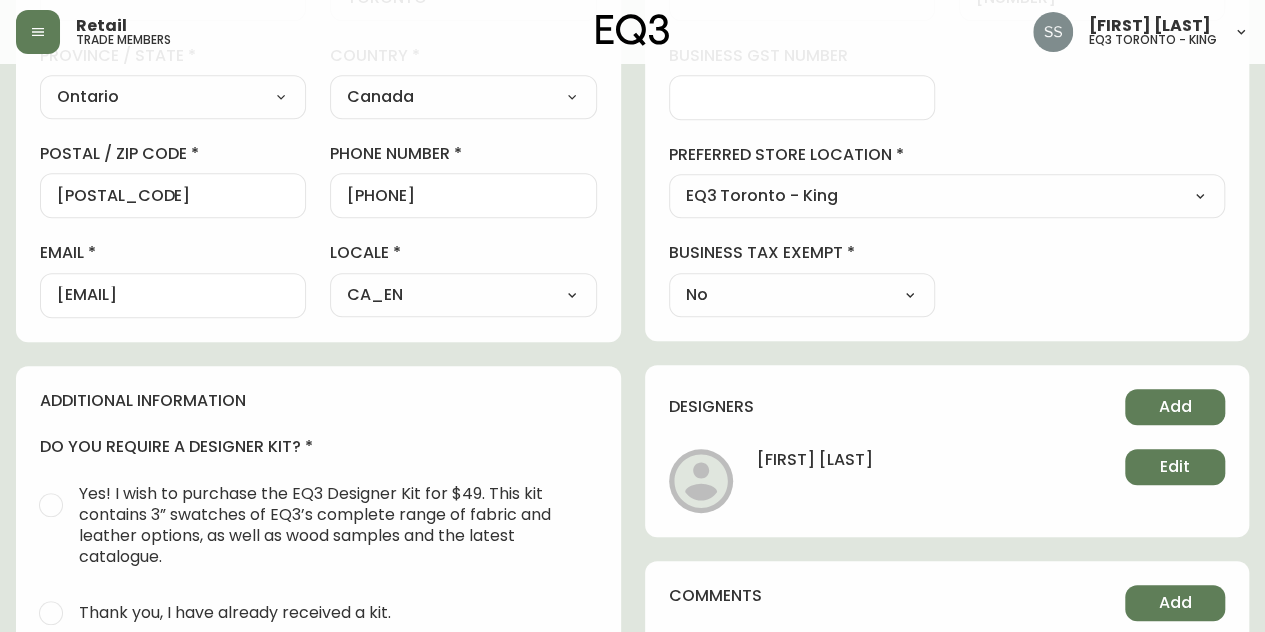 select on "cjw10z96r007p6gs0hn5531do" 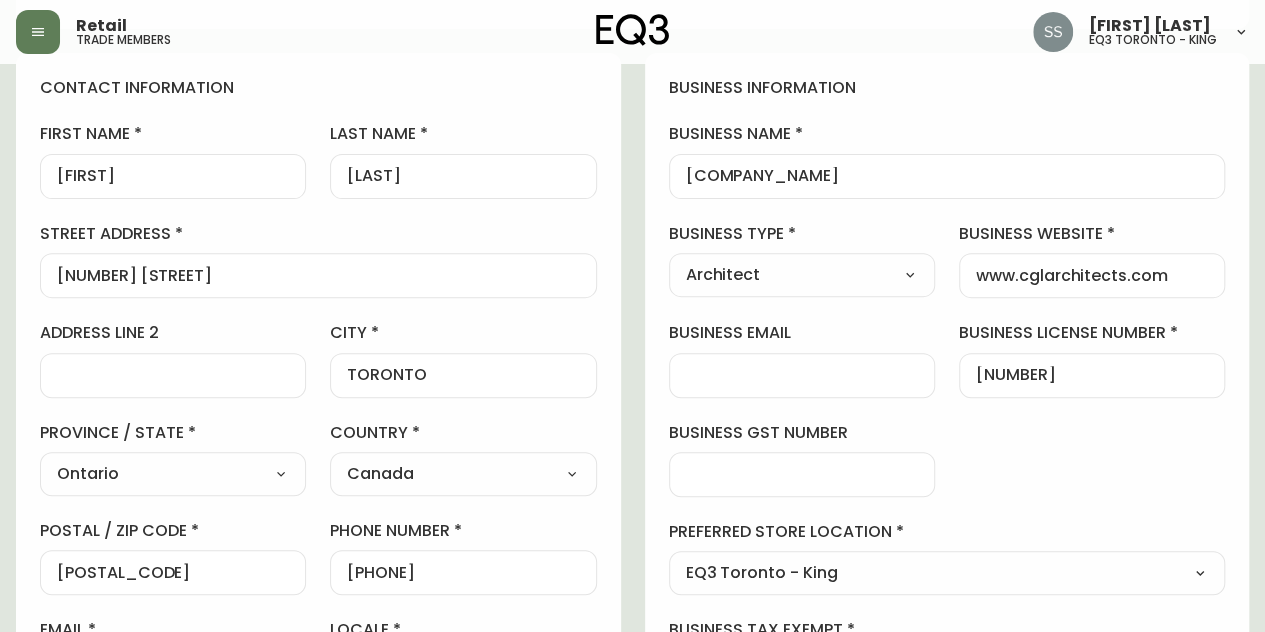 scroll, scrollTop: 0, scrollLeft: 0, axis: both 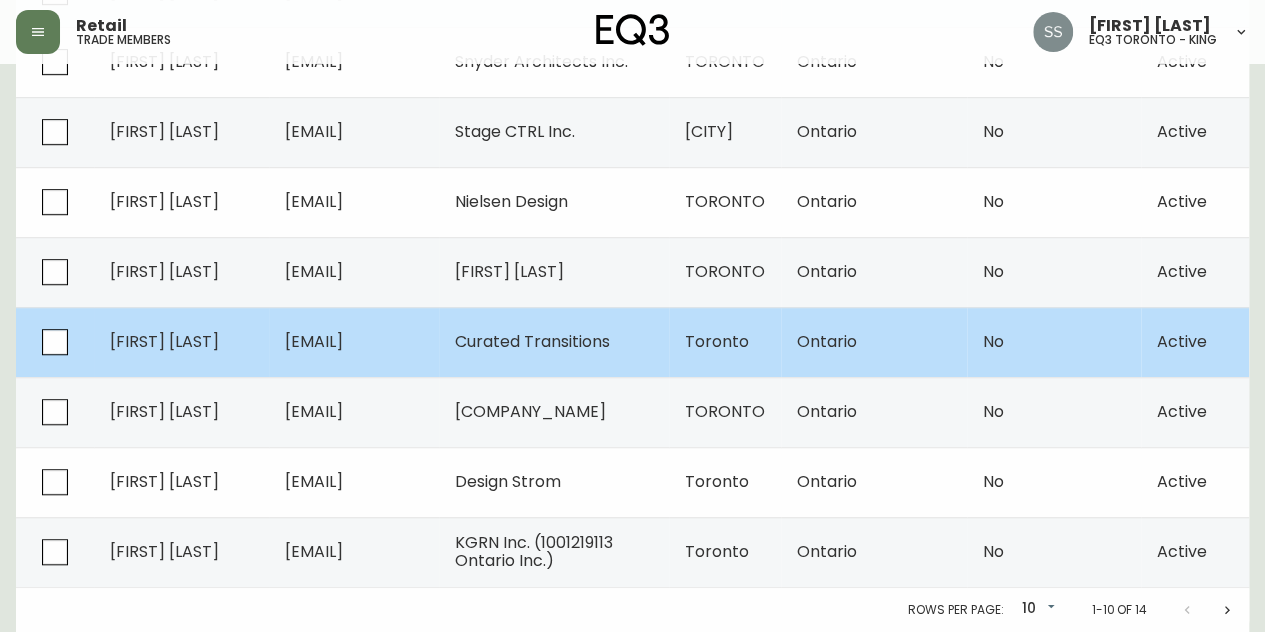 click on "[EMAIL]" at bounding box center [314, 341] 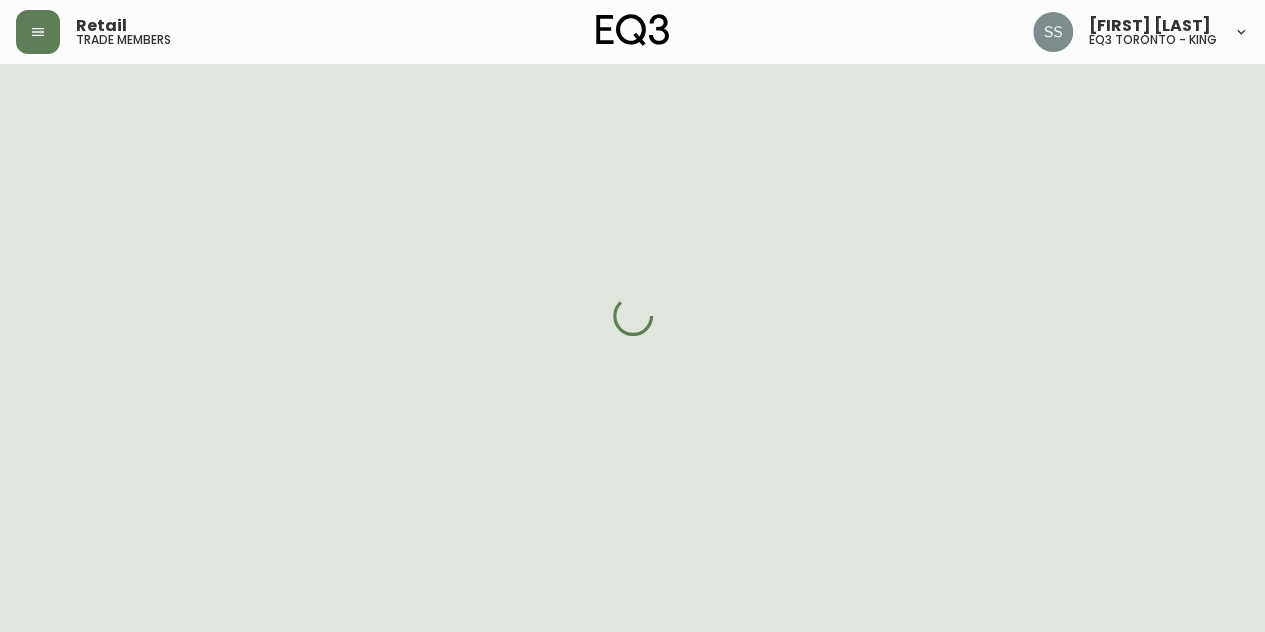 scroll, scrollTop: 600, scrollLeft: 0, axis: vertical 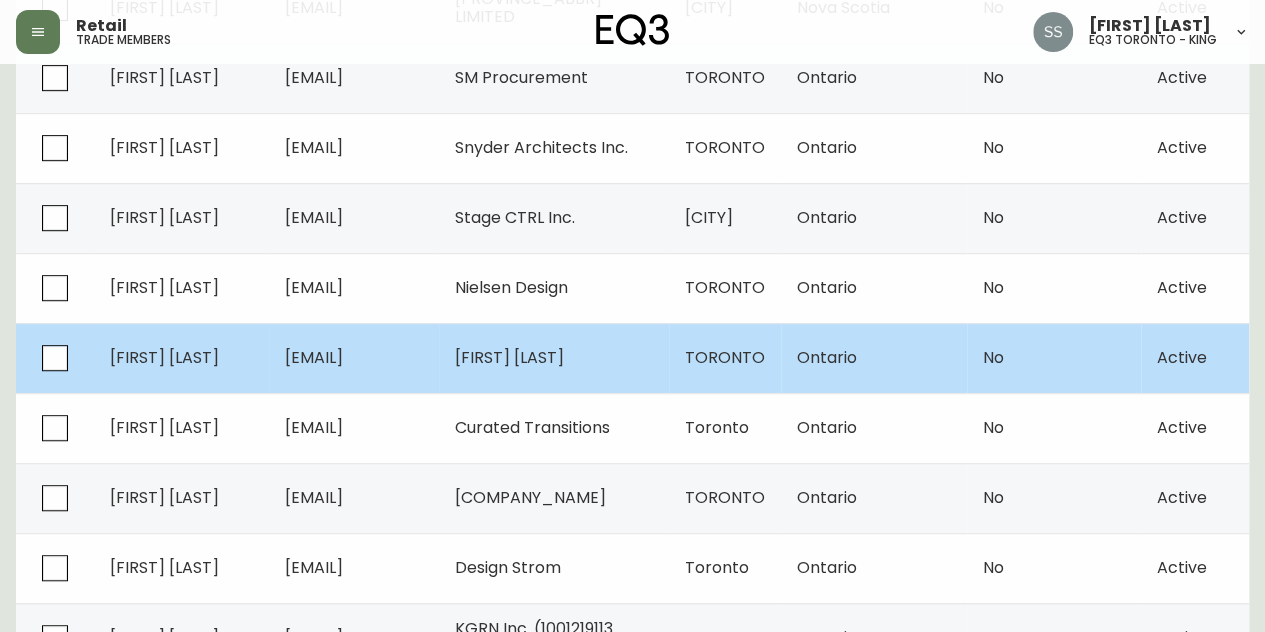 click on "[EMAIL]" at bounding box center [354, 358] 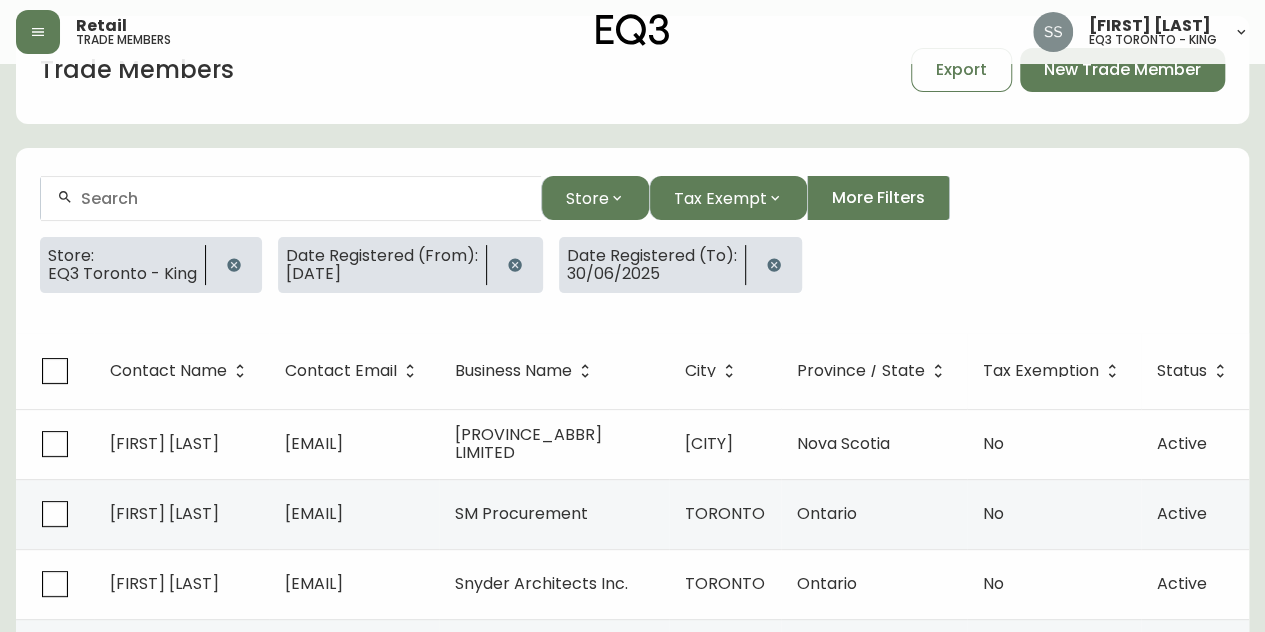 select on "ON" 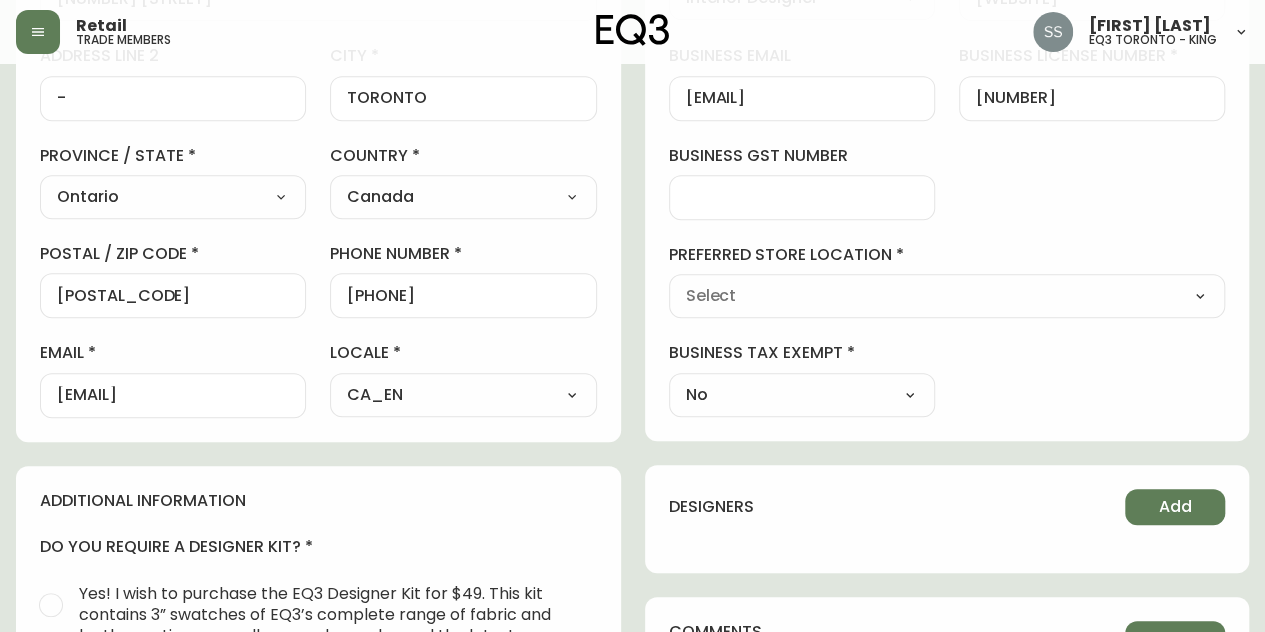 type on "EQ3 Toronto - King" 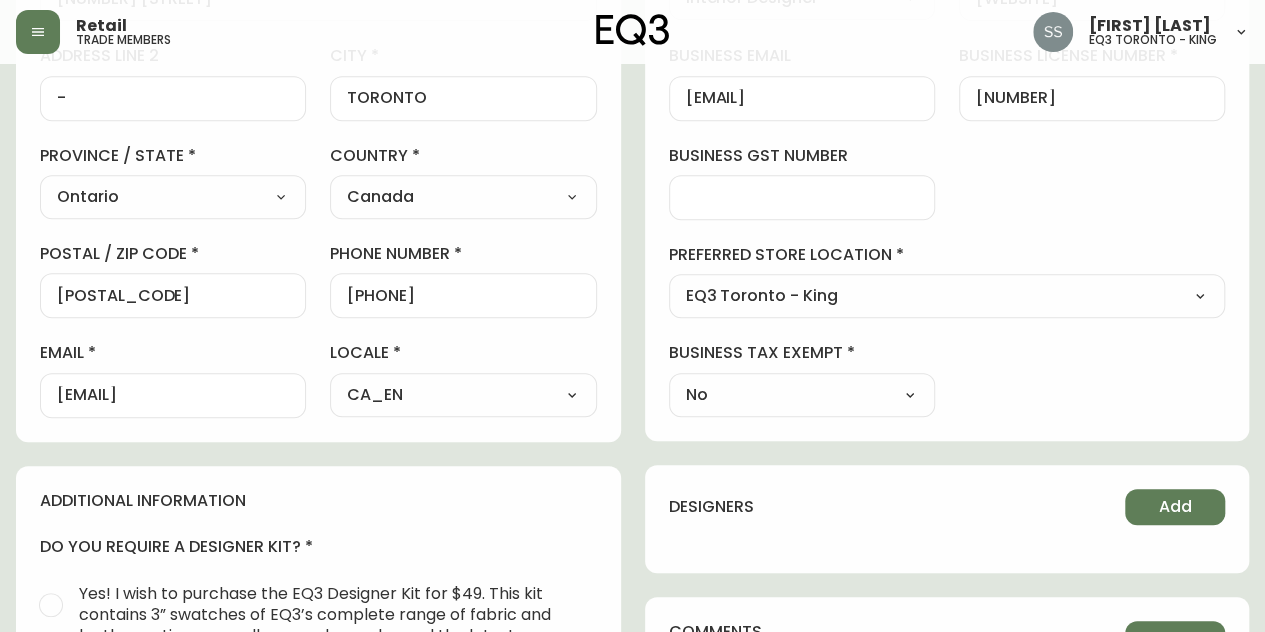 select on "cjw10z96r007p6gs0hn5531do" 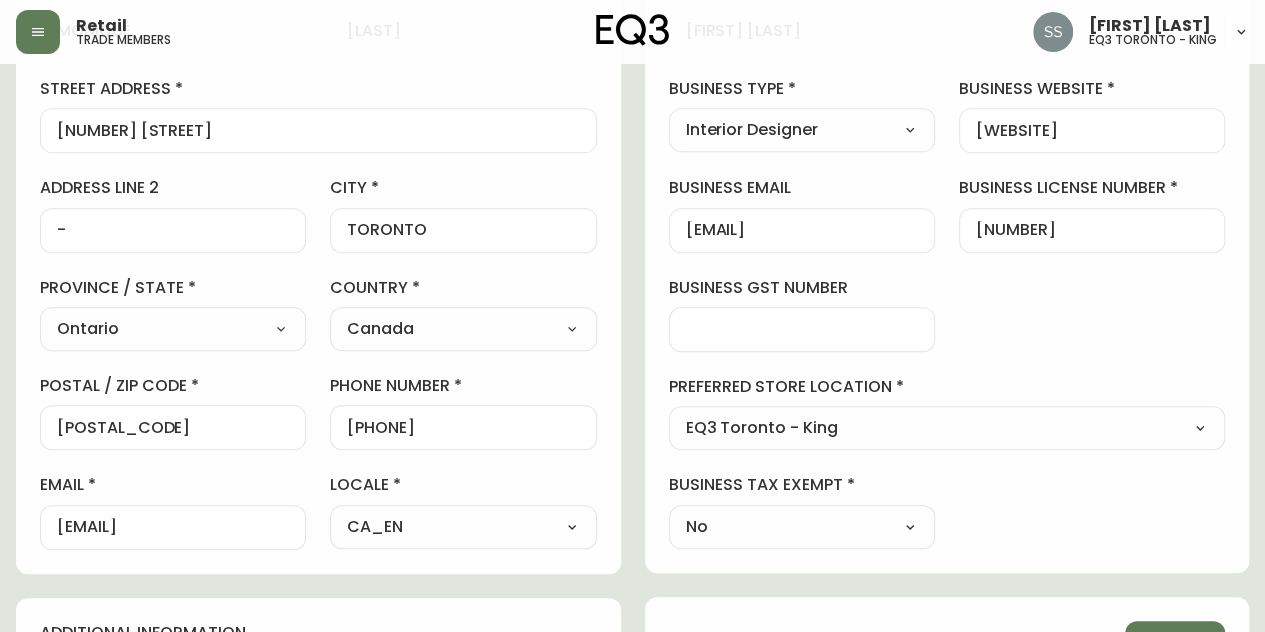 scroll, scrollTop: 168, scrollLeft: 0, axis: vertical 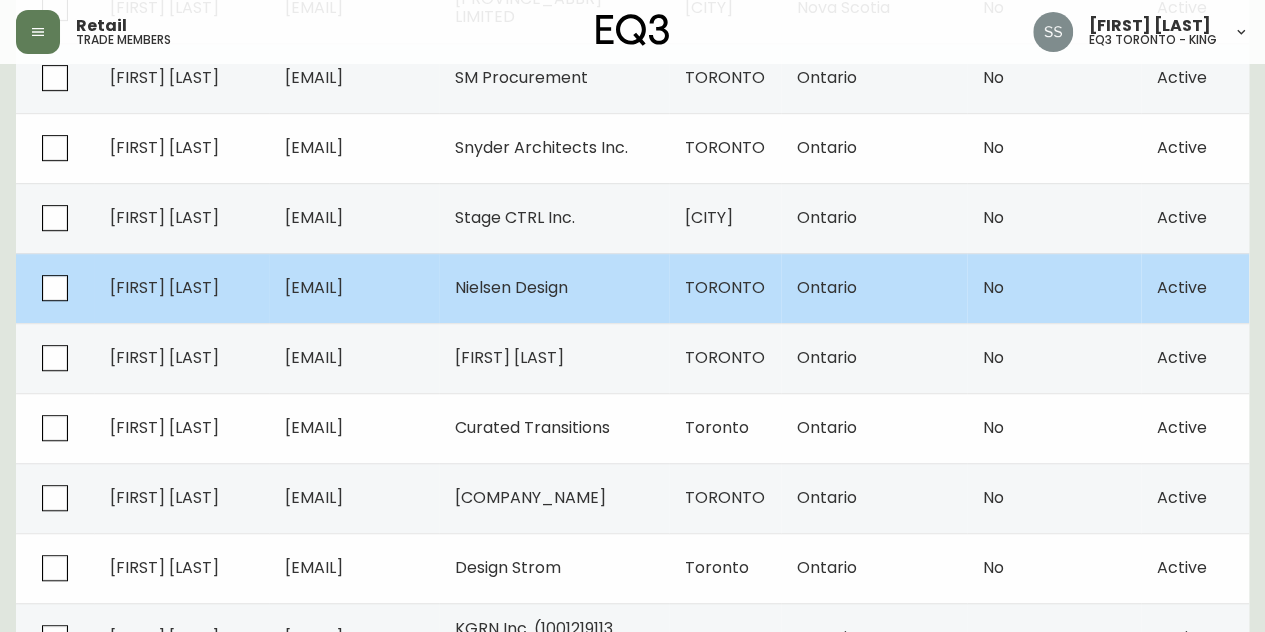 click on "[EMAIL]" at bounding box center [314, 287] 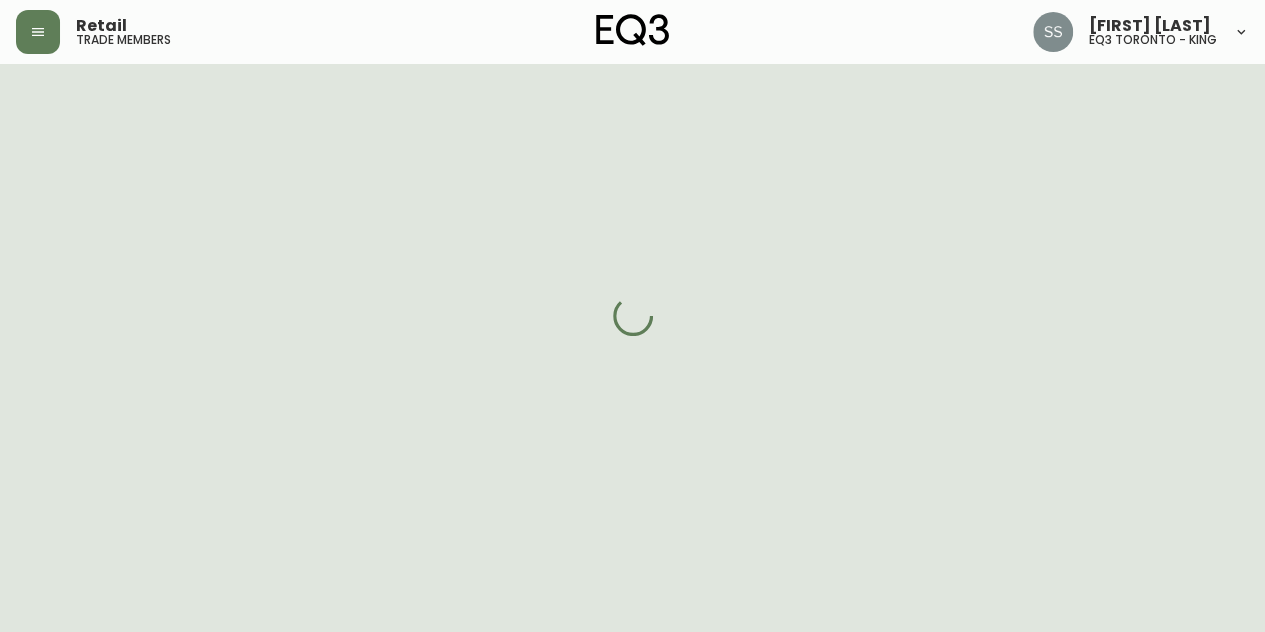 select on "ON" 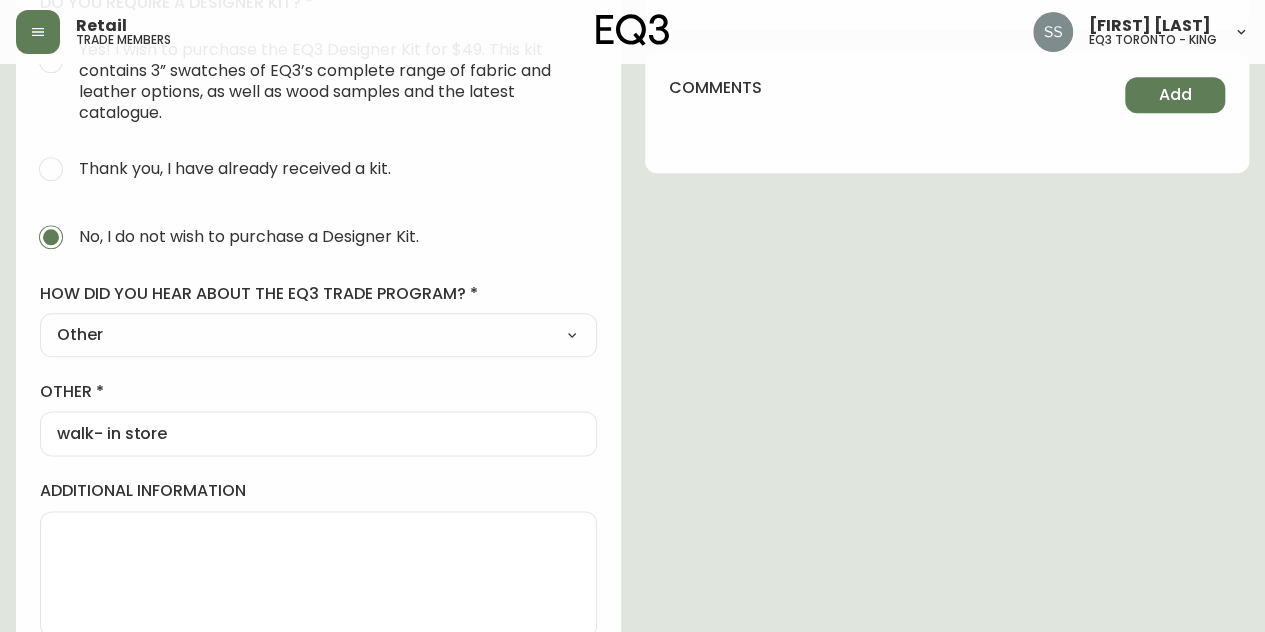 scroll, scrollTop: 1068, scrollLeft: 0, axis: vertical 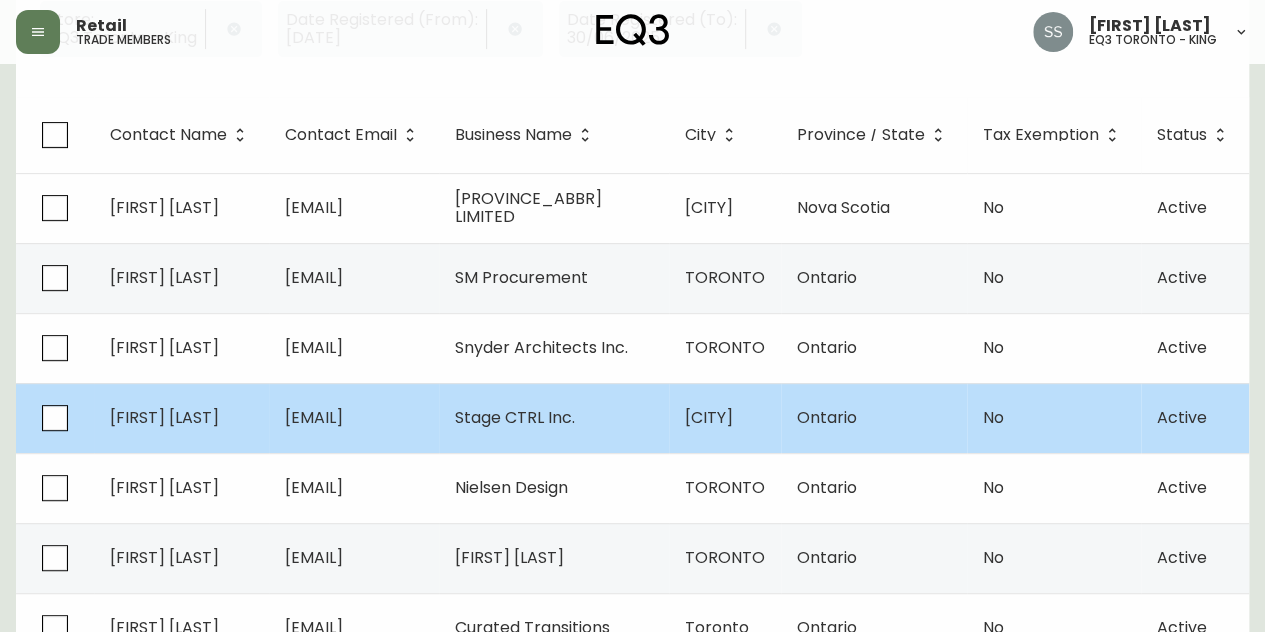 click on "[EMAIL]" at bounding box center (314, 417) 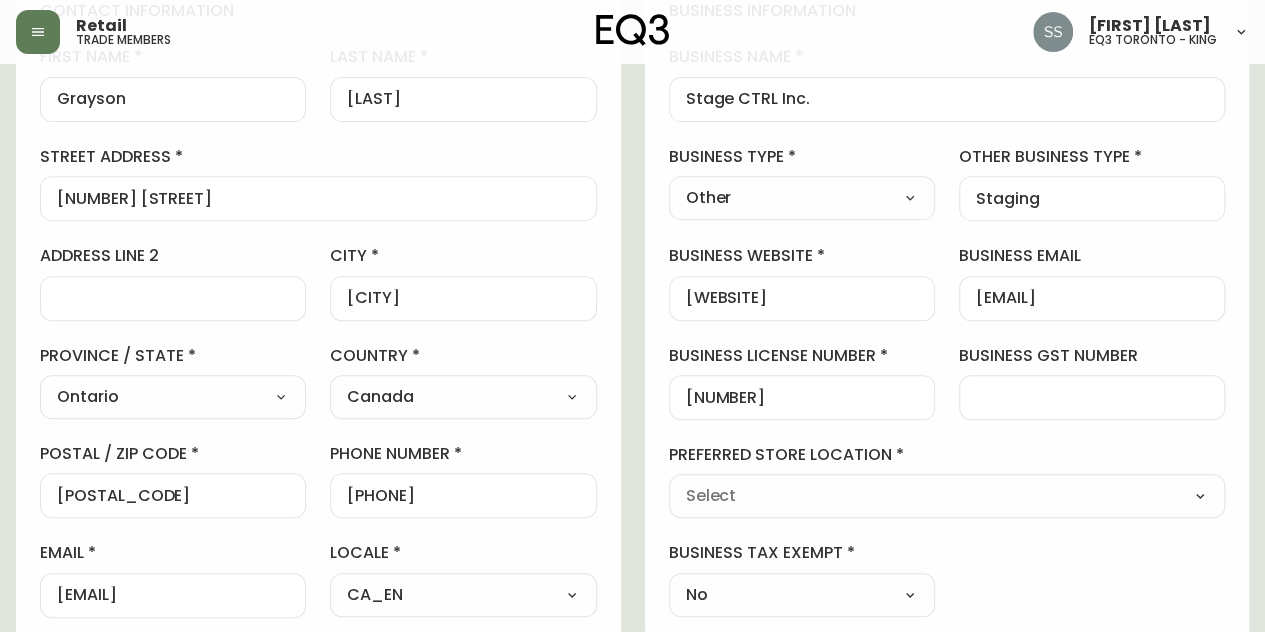 type on "EQ3 Toronto - King" 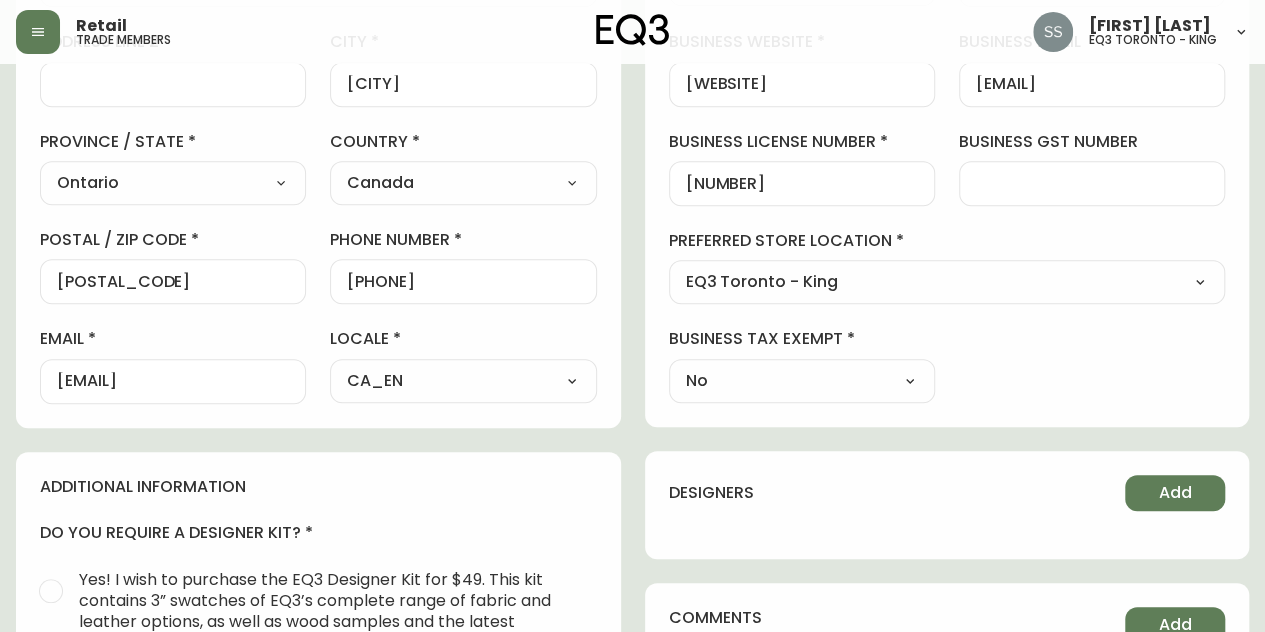select on "cjw10z96r007p6gs0hn5531do" 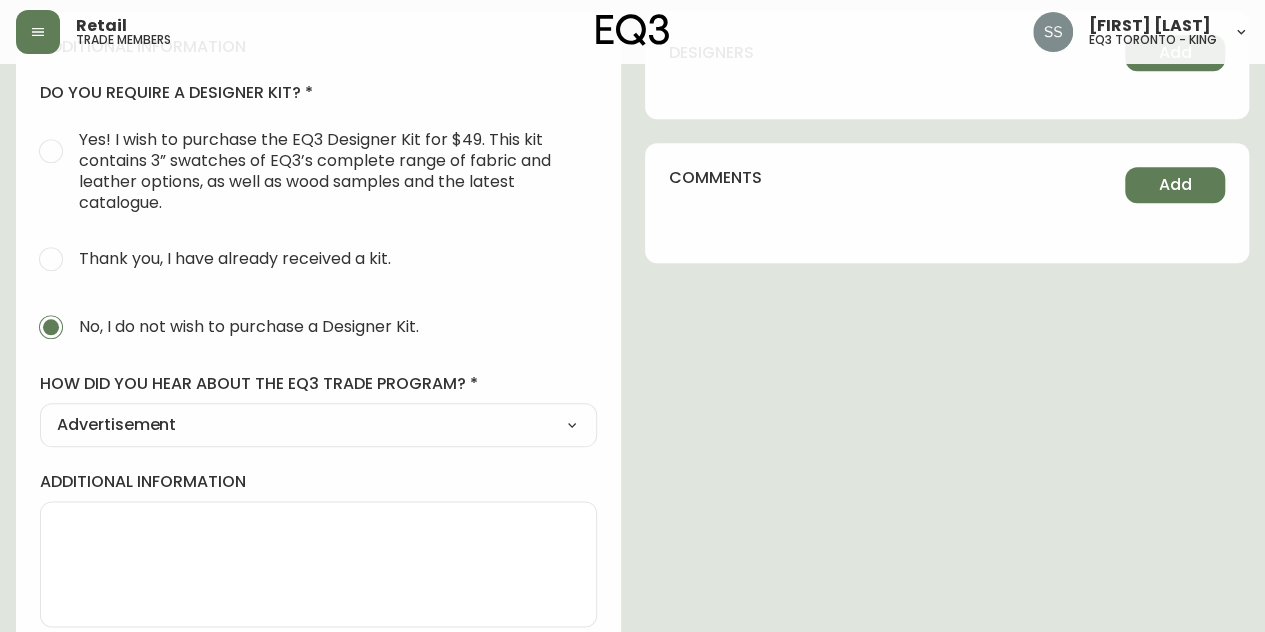 scroll, scrollTop: 969, scrollLeft: 0, axis: vertical 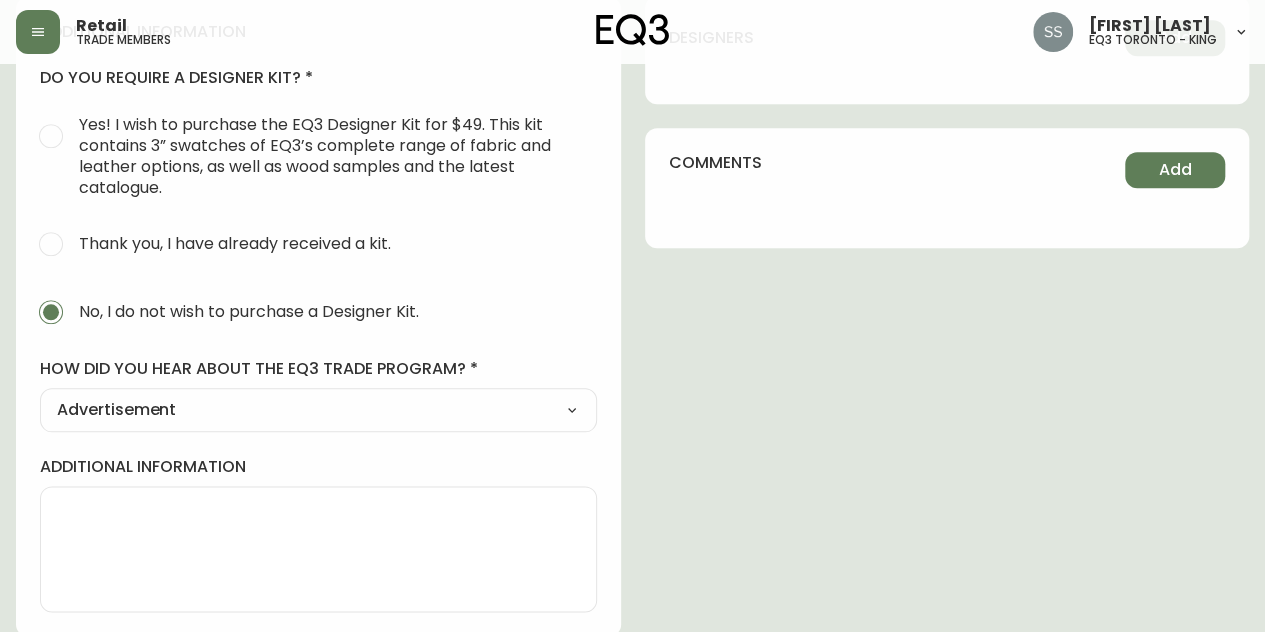 click on "Retail trade members [FIRST] [LAST] eq3 [CITY] - [CITY]" at bounding box center [632, 32] 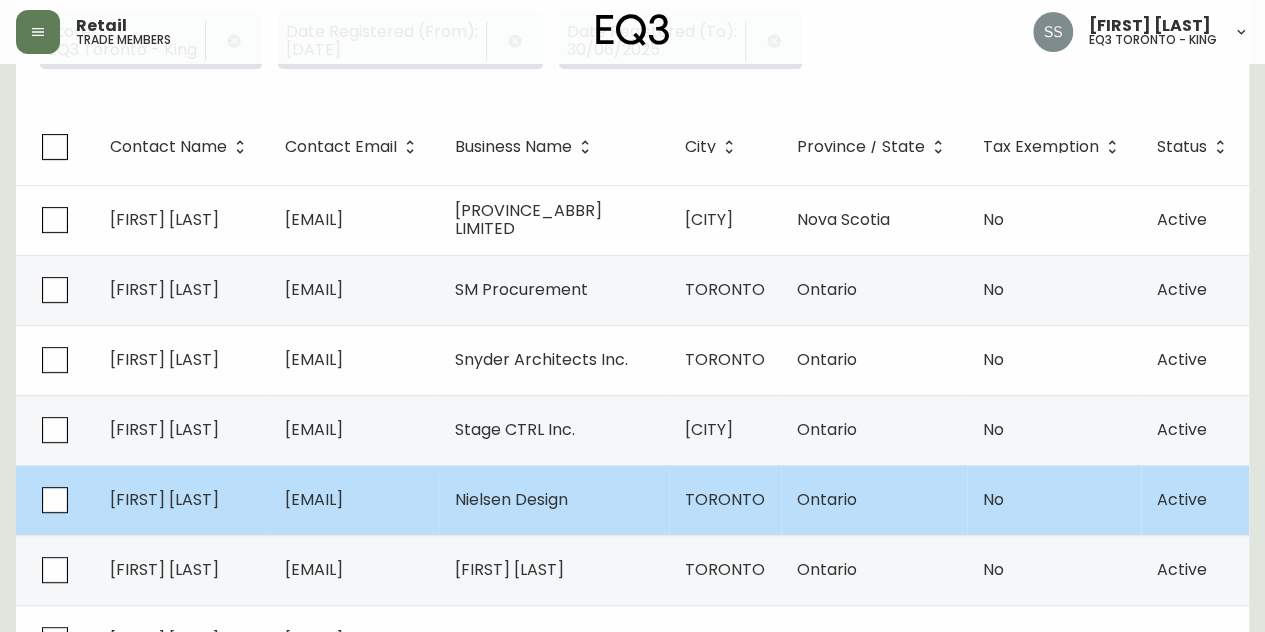 scroll, scrollTop: 400, scrollLeft: 0, axis: vertical 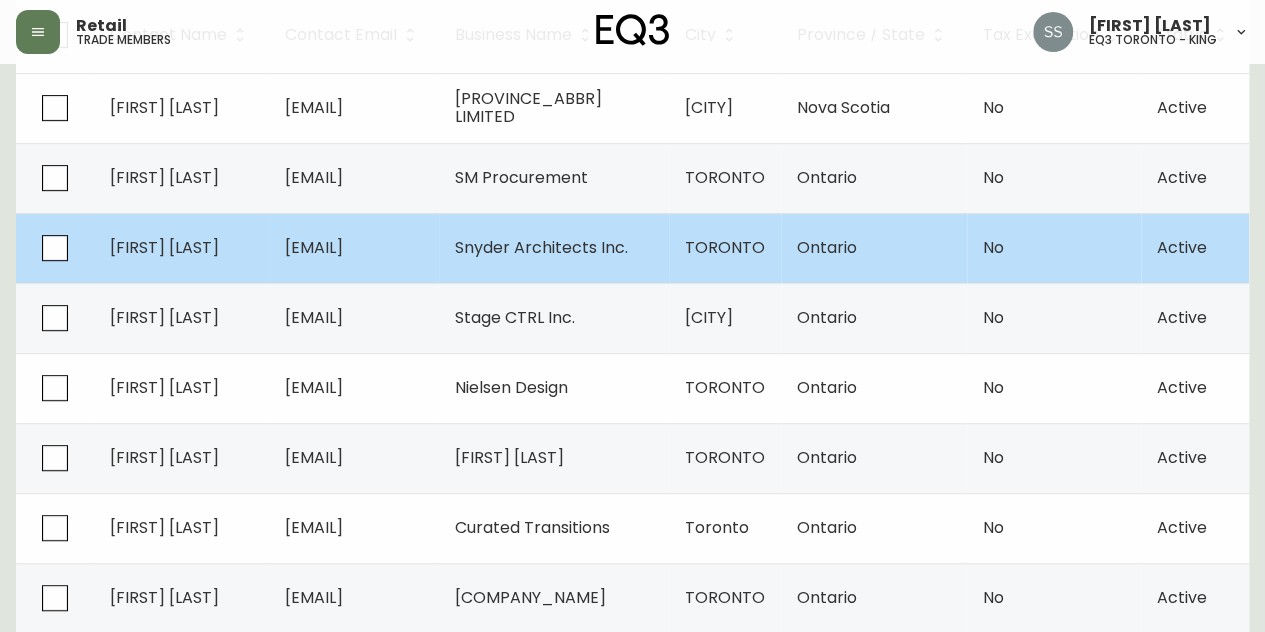 click on "[EMAIL]" at bounding box center [314, 247] 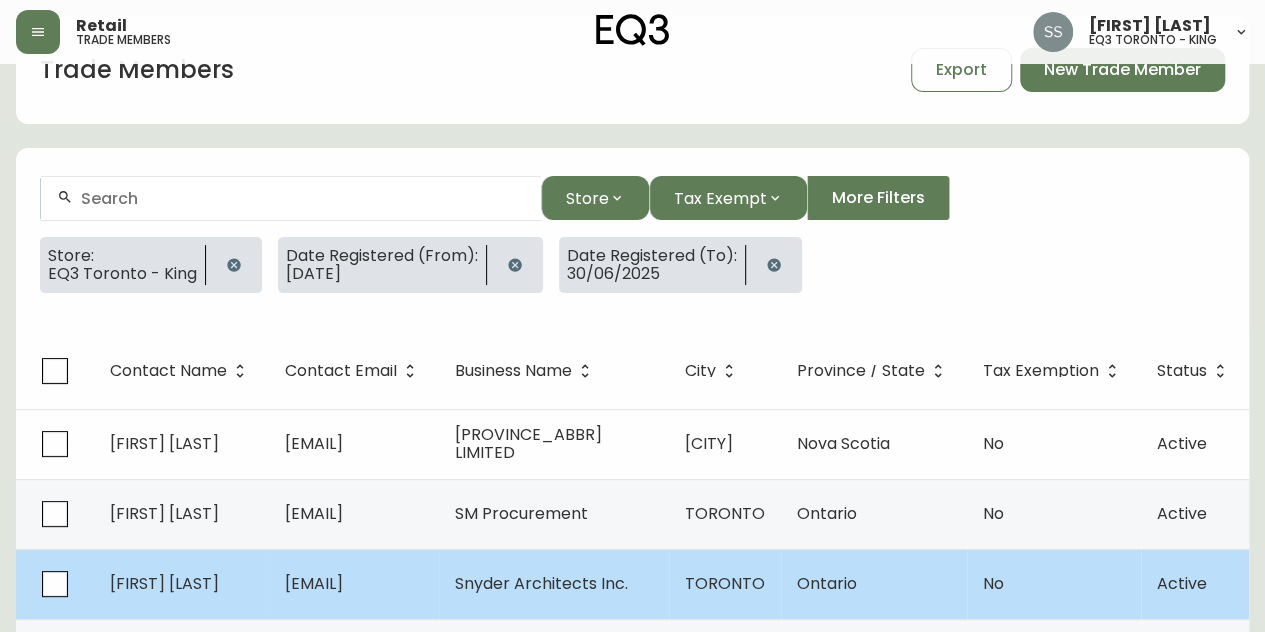 select on "ON" 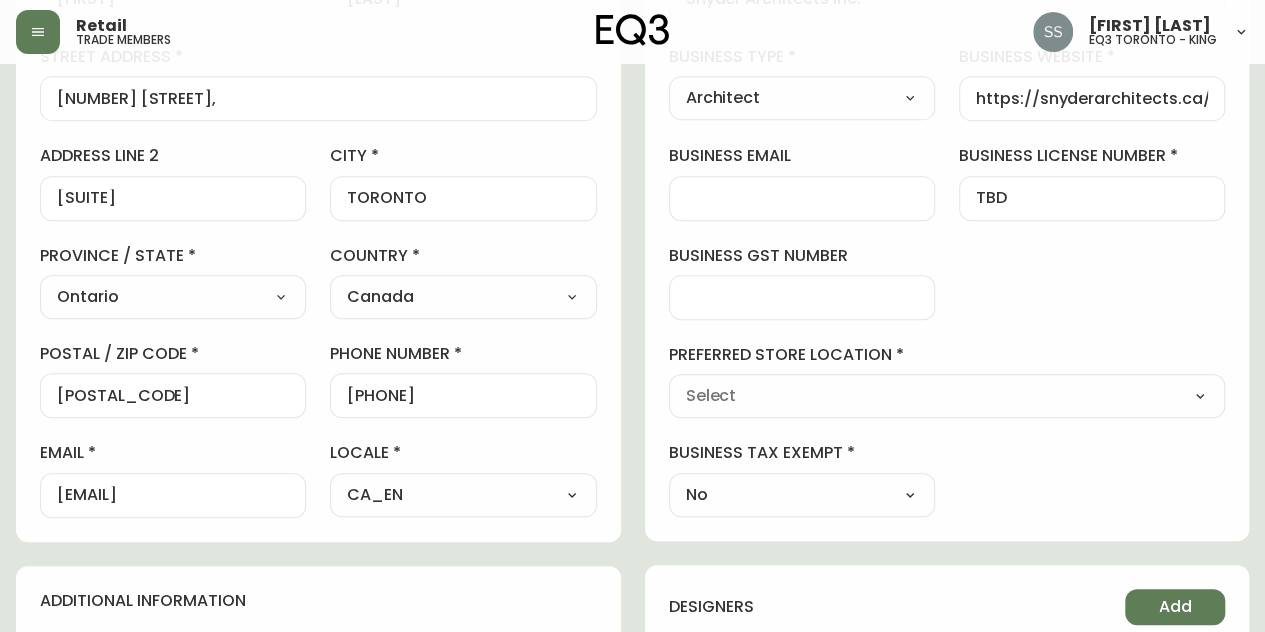 type on "EQ3 Toronto - King" 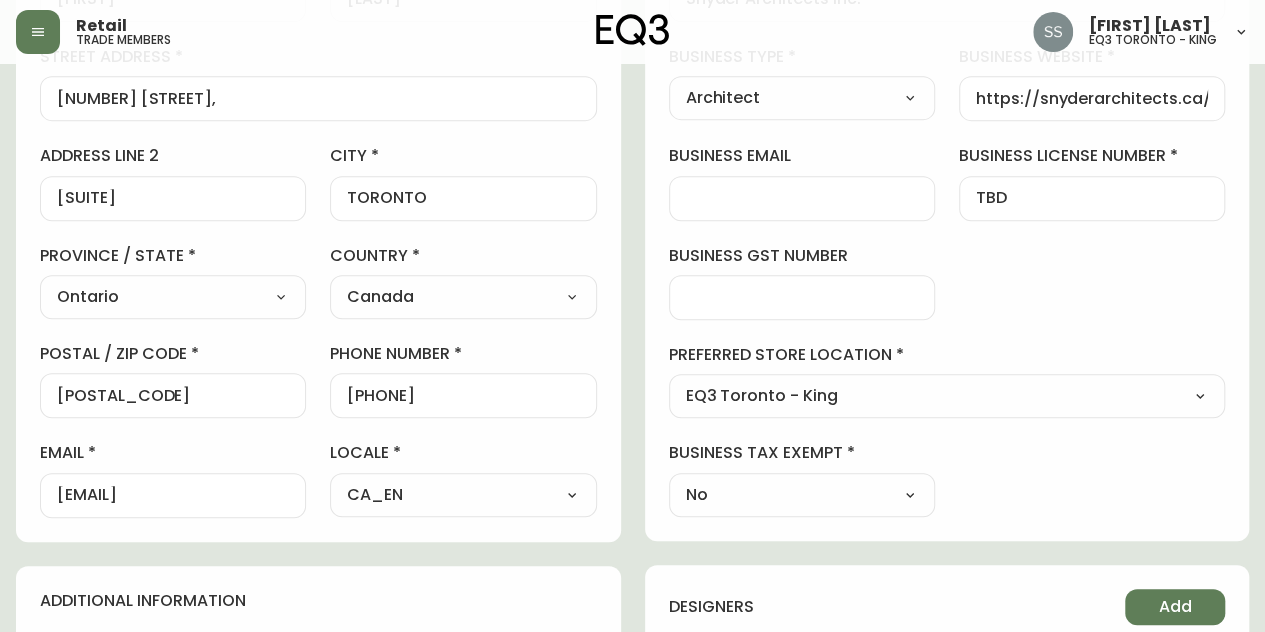 select on "cjw10z96r007p6gs0hn5531do" 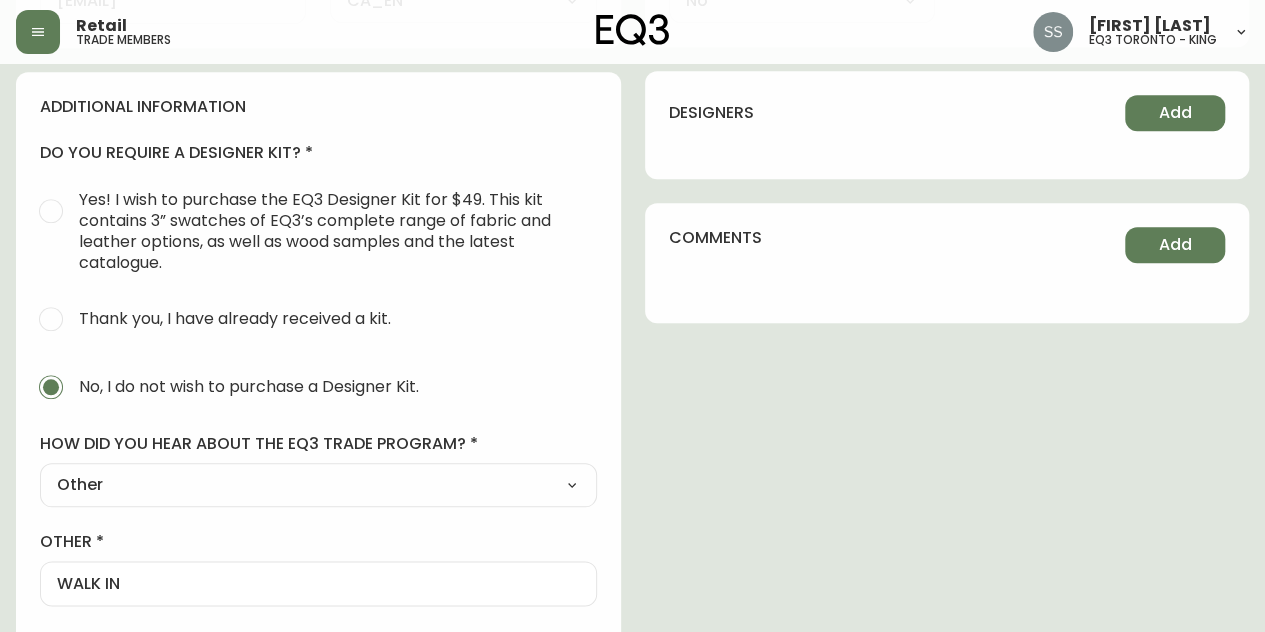 scroll, scrollTop: 1000, scrollLeft: 0, axis: vertical 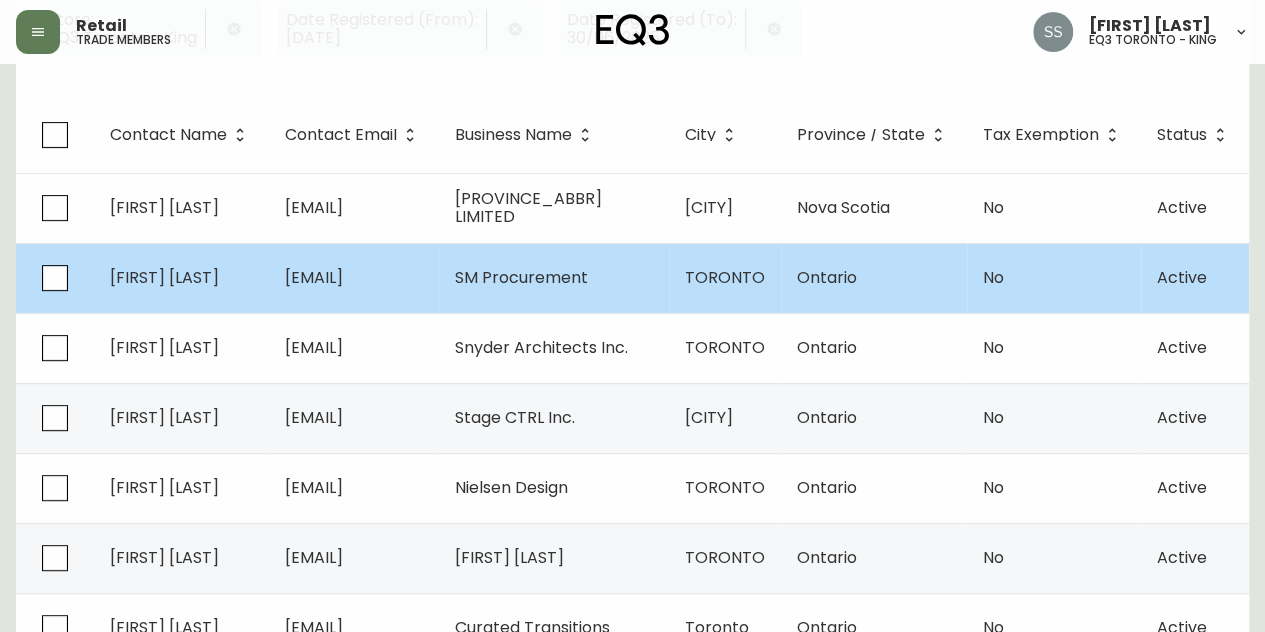 click on "[EMAIL]" at bounding box center [314, 277] 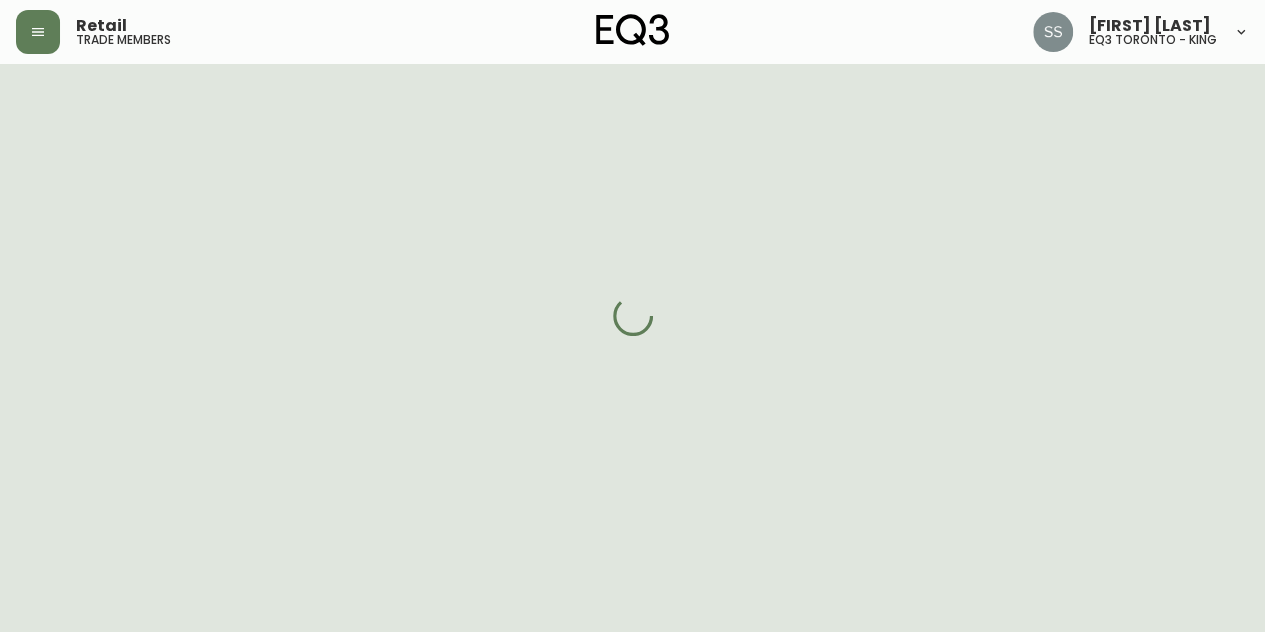 select on "ON" 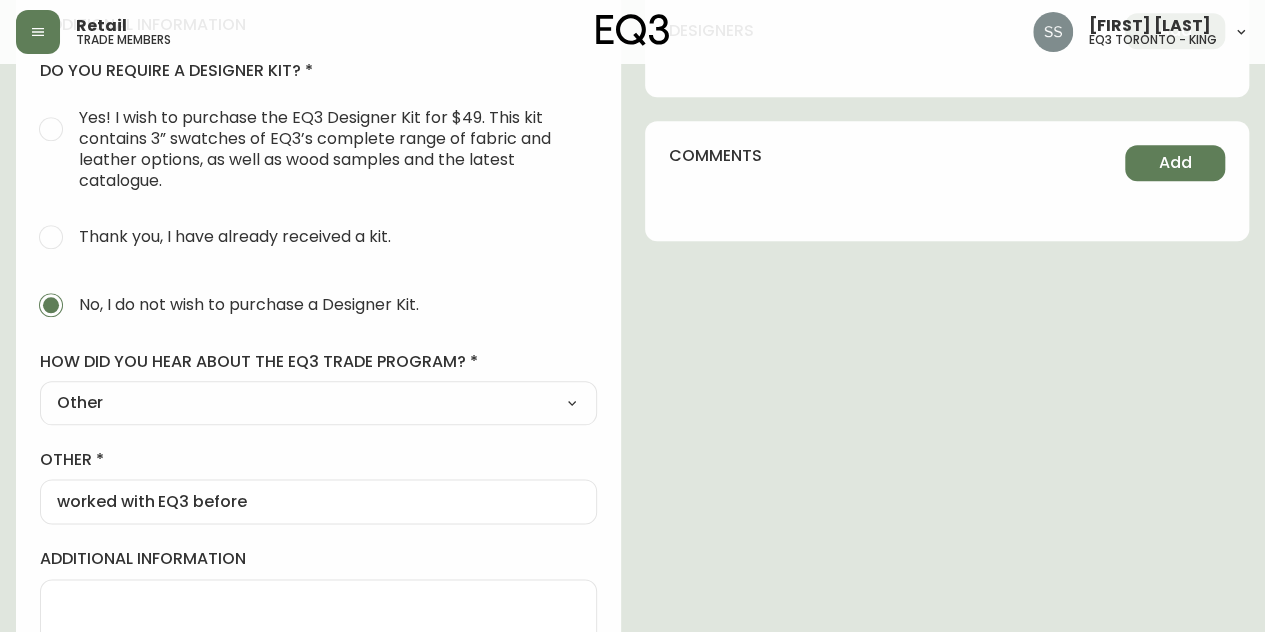 scroll, scrollTop: 1068, scrollLeft: 0, axis: vertical 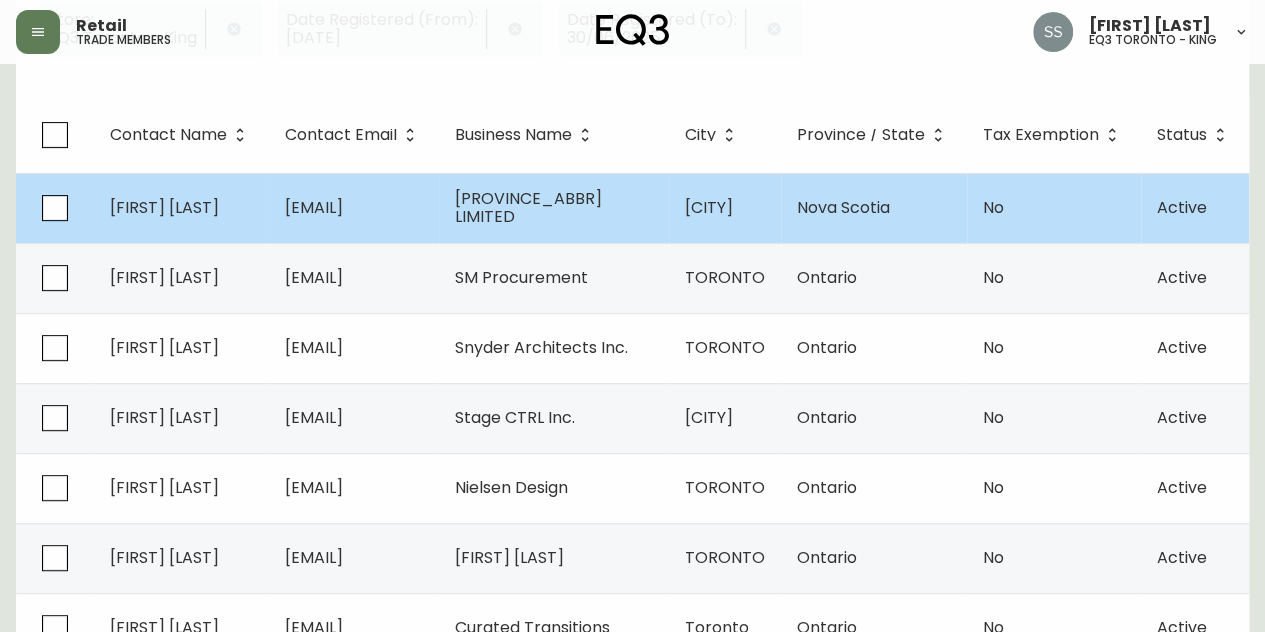 click on "[EMAIL]" at bounding box center [354, 208] 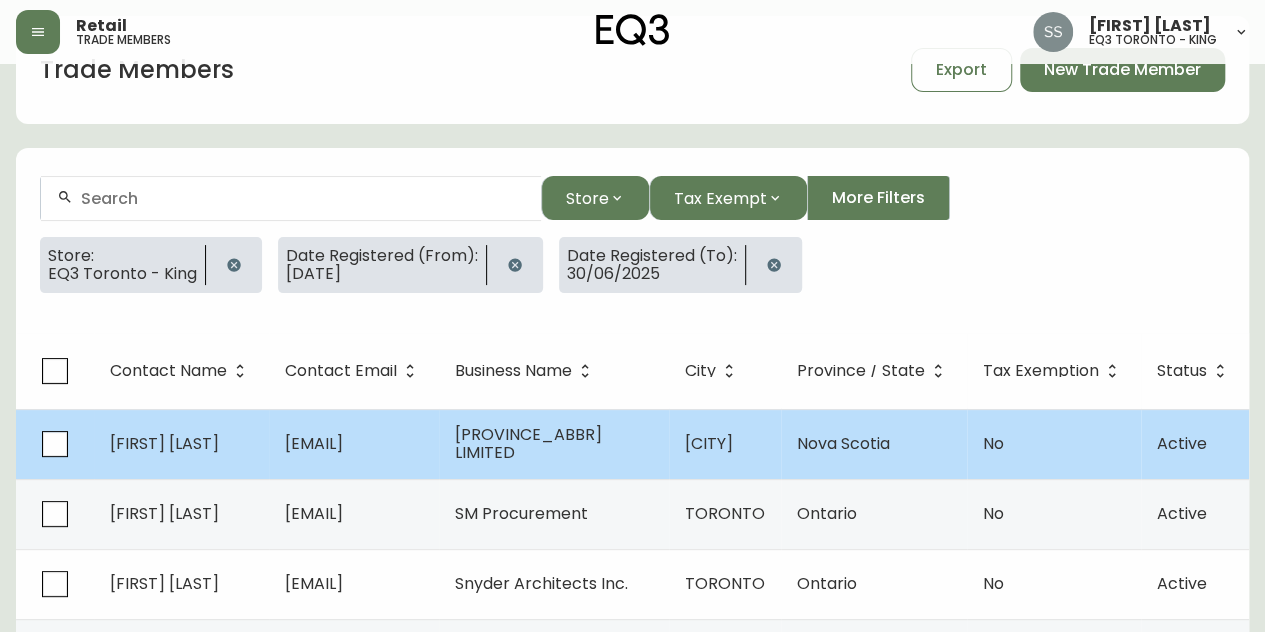 select on "NS" 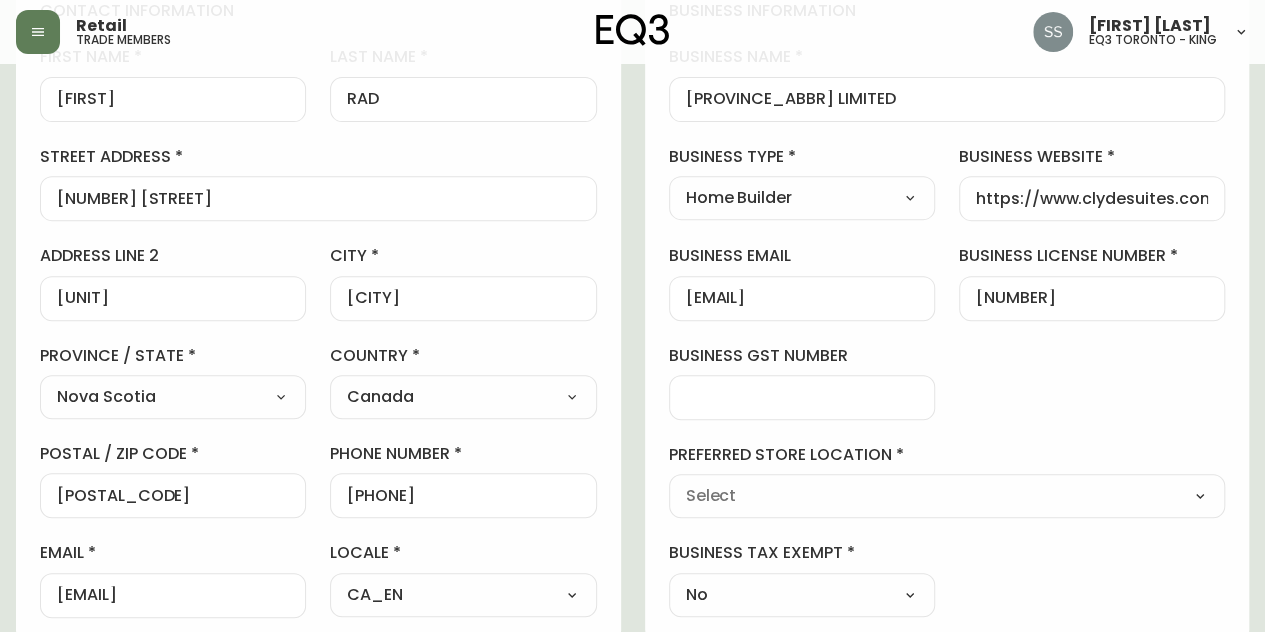 type on "EQ3 Toronto - King" 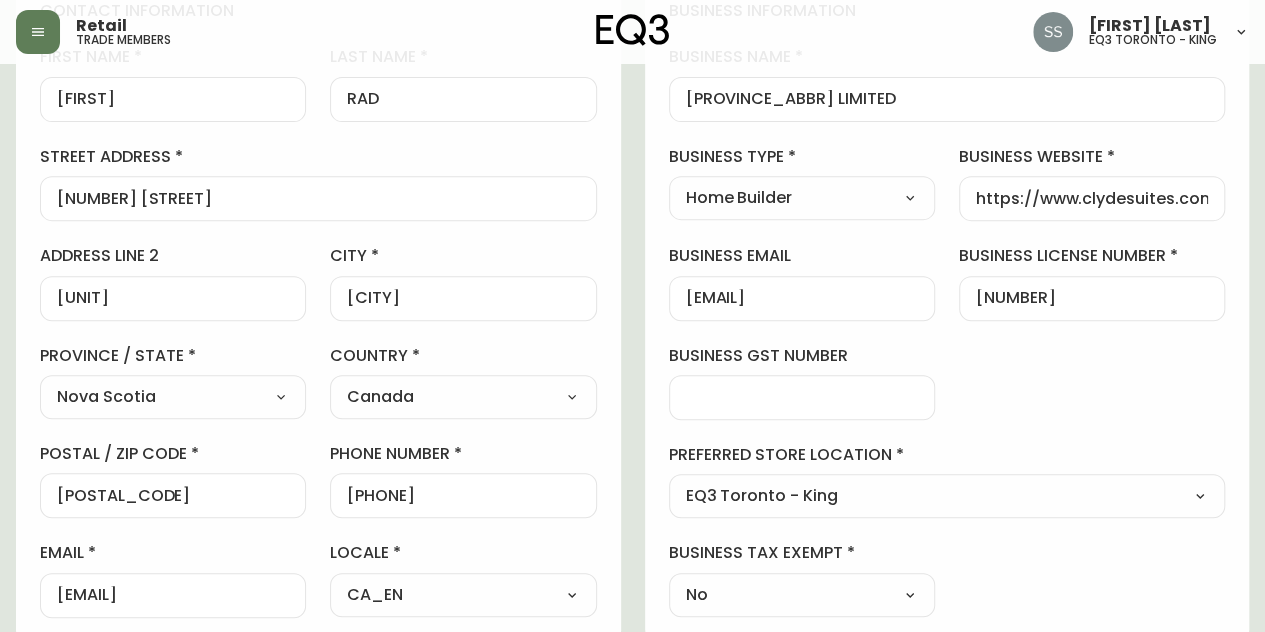 select on "cjw10z96r007p6gs0hn5531do" 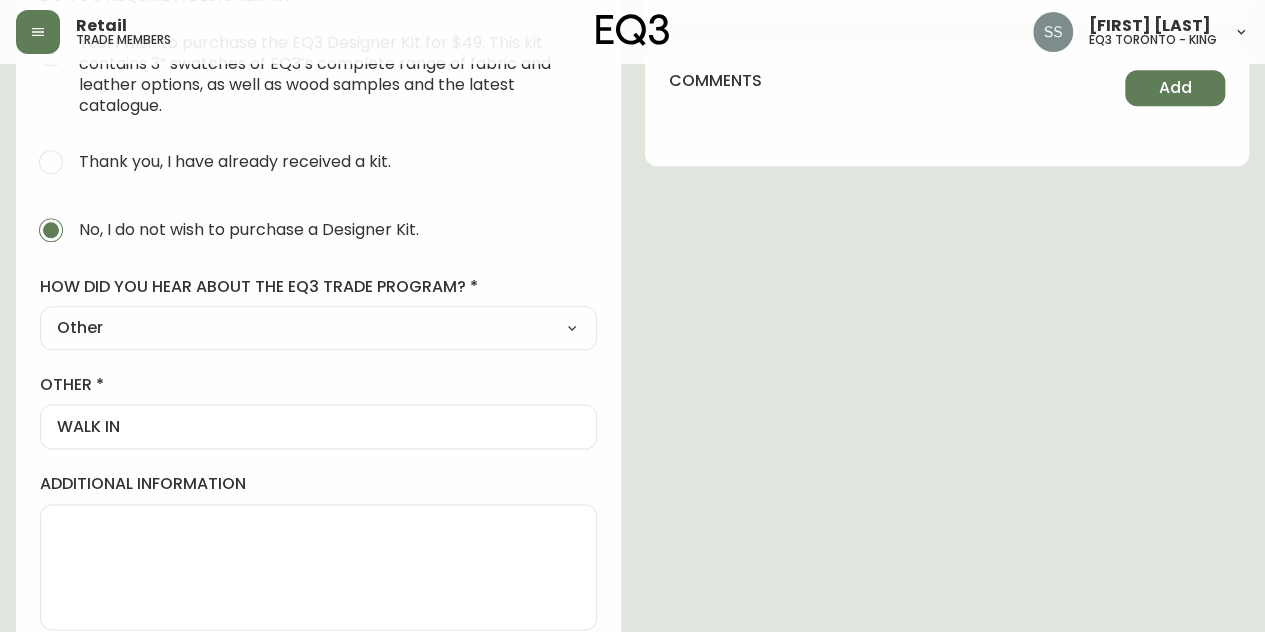 scroll, scrollTop: 1068, scrollLeft: 0, axis: vertical 